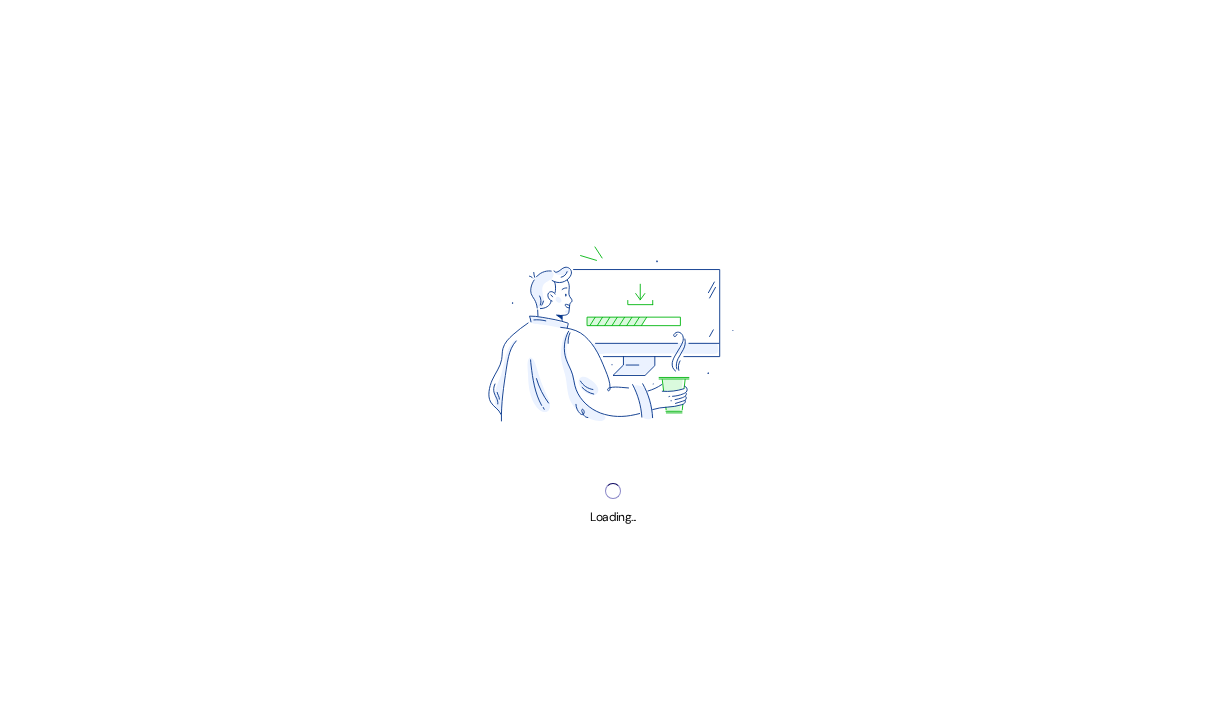scroll, scrollTop: 0, scrollLeft: 0, axis: both 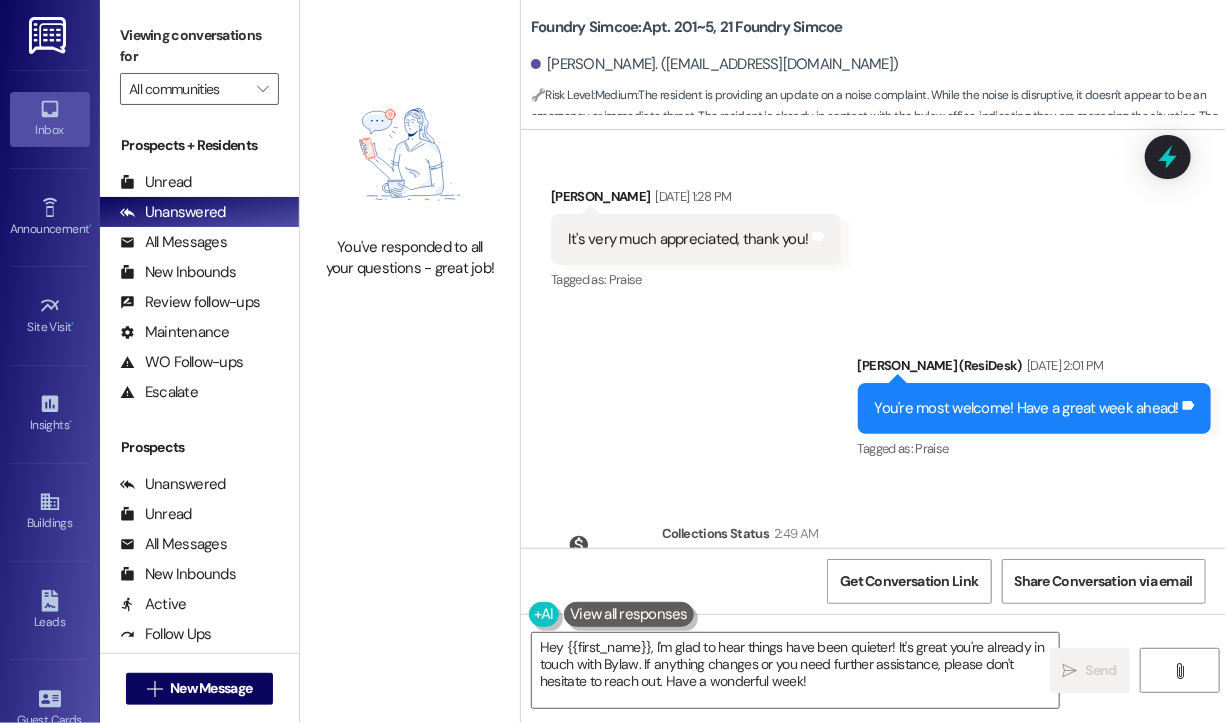drag, startPoint x: 820, startPoint y: 466, endPoint x: 681, endPoint y: 445, distance: 140.57738 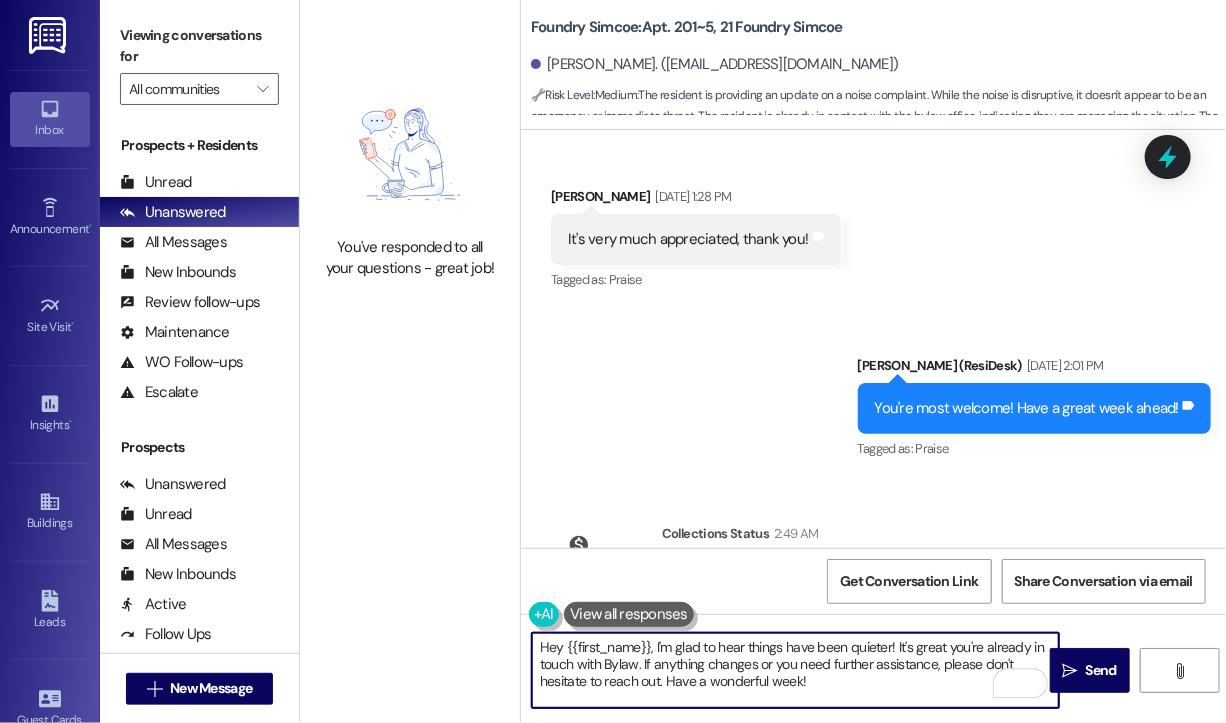 drag, startPoint x: 852, startPoint y: 684, endPoint x: 651, endPoint y: 645, distance: 204.74863 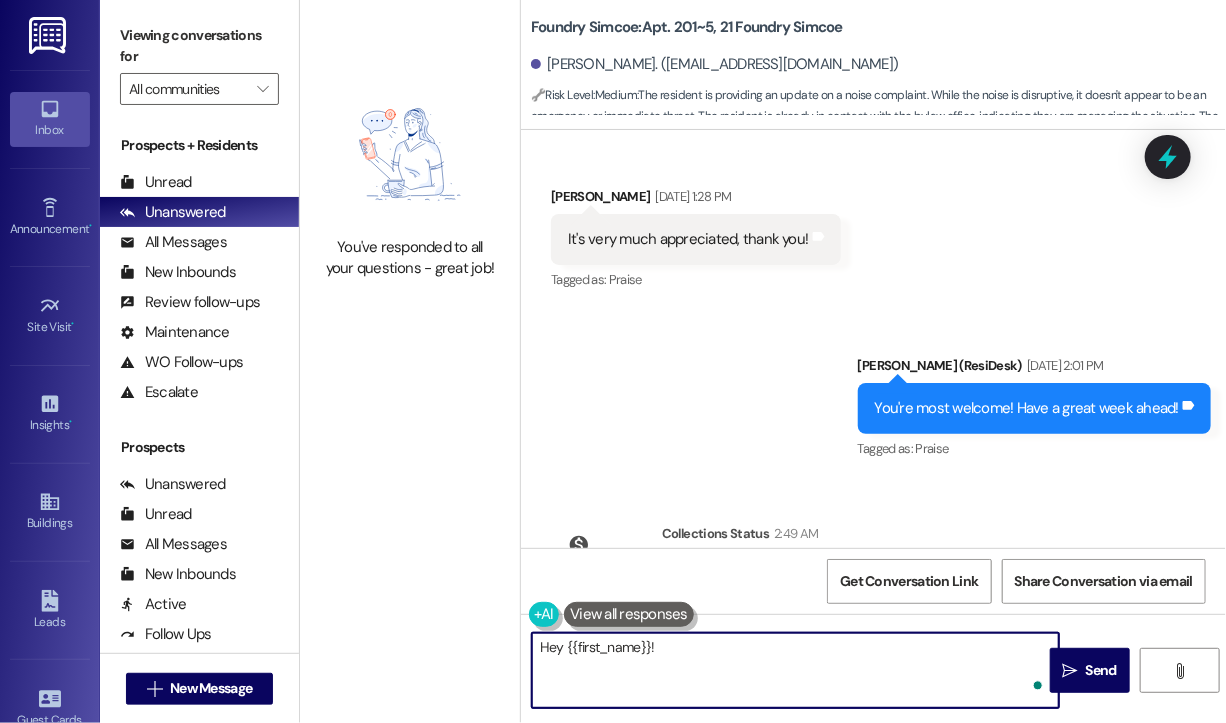 paste on "The site team shared that a treatment has been scheduled for July 17th. Please let the resident know." 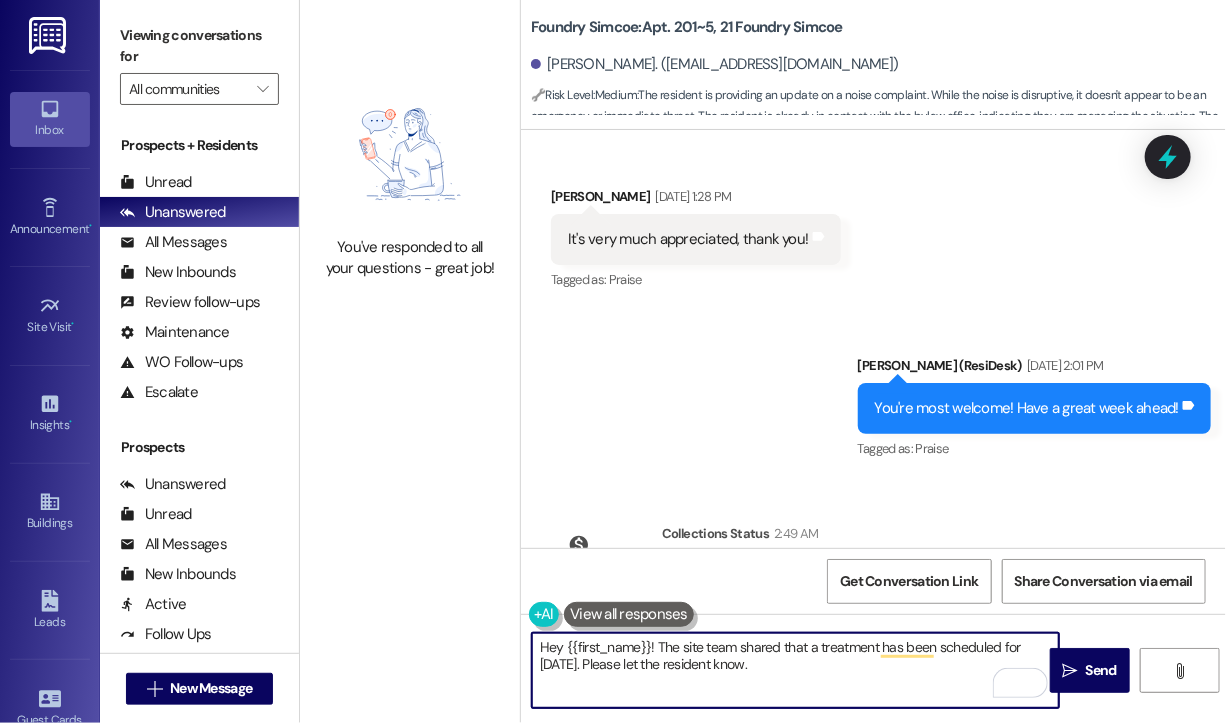 click on "Hey {{first_name}}! The site team shared that a treatment has been scheduled for July 17th. Please let the resident know." at bounding box center (795, 670) 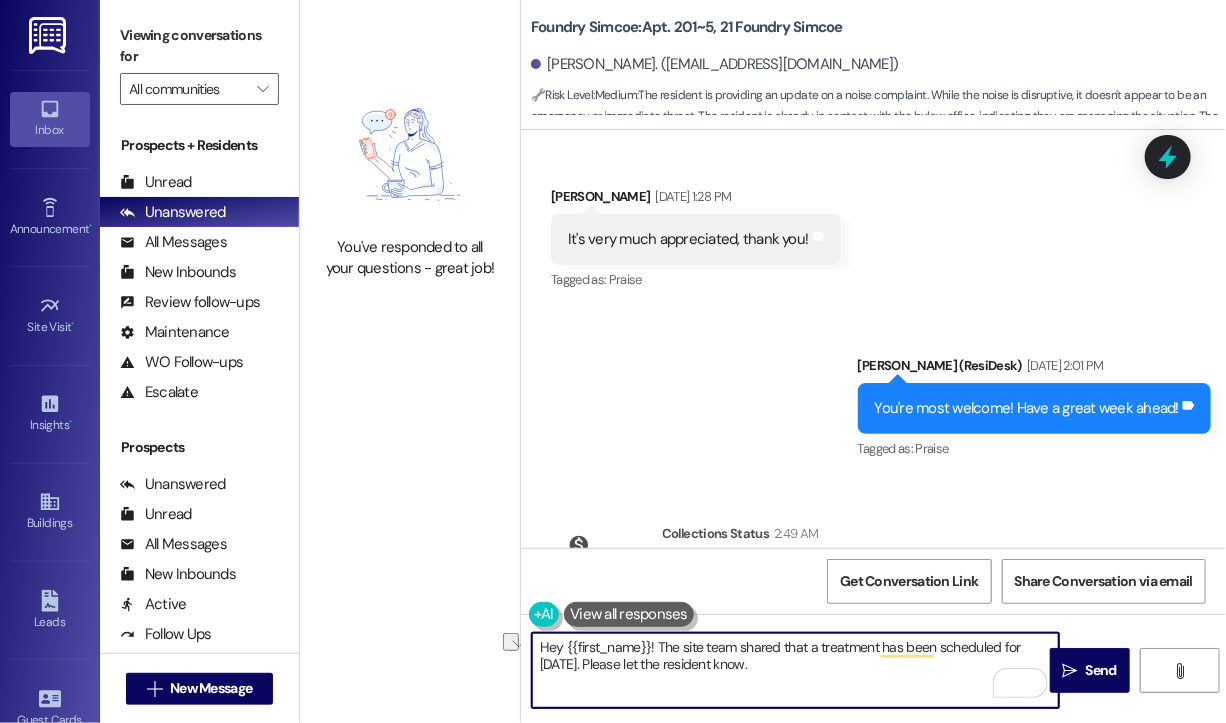 drag, startPoint x: 776, startPoint y: 663, endPoint x: 568, endPoint y: 670, distance: 208.11775 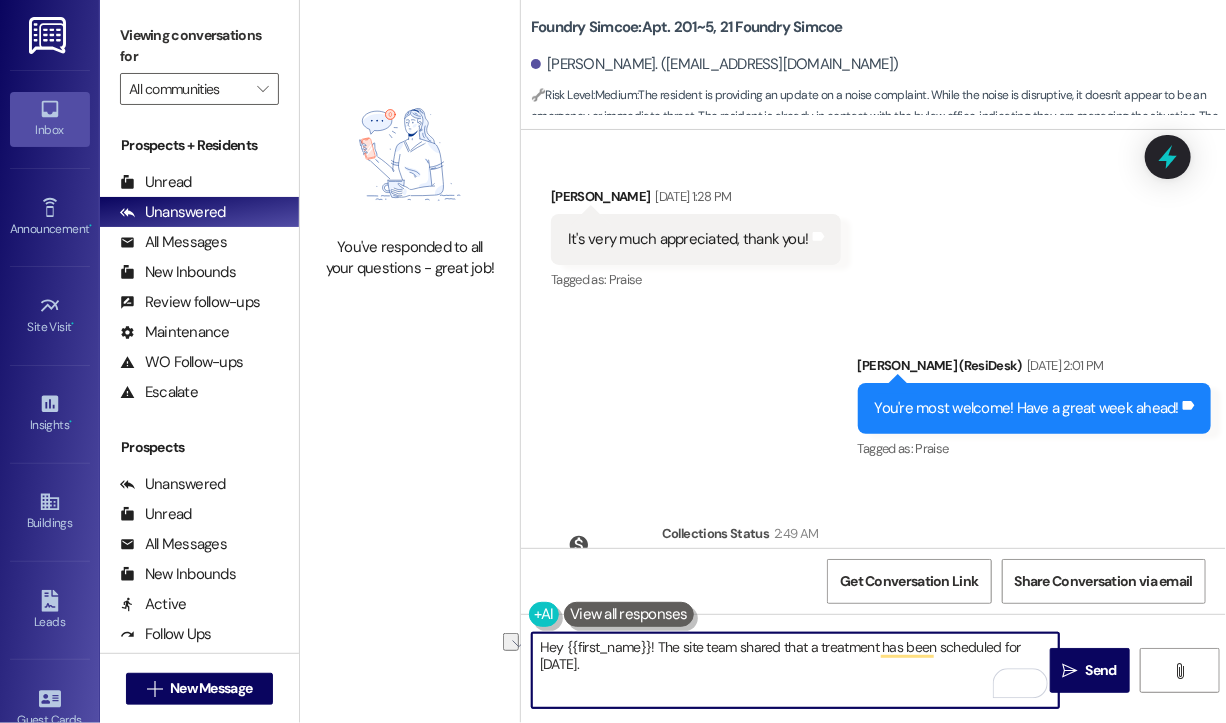 click on "Hey {{first_name}}! The site team shared that a treatment has been scheduled for July 17th." at bounding box center (795, 670) 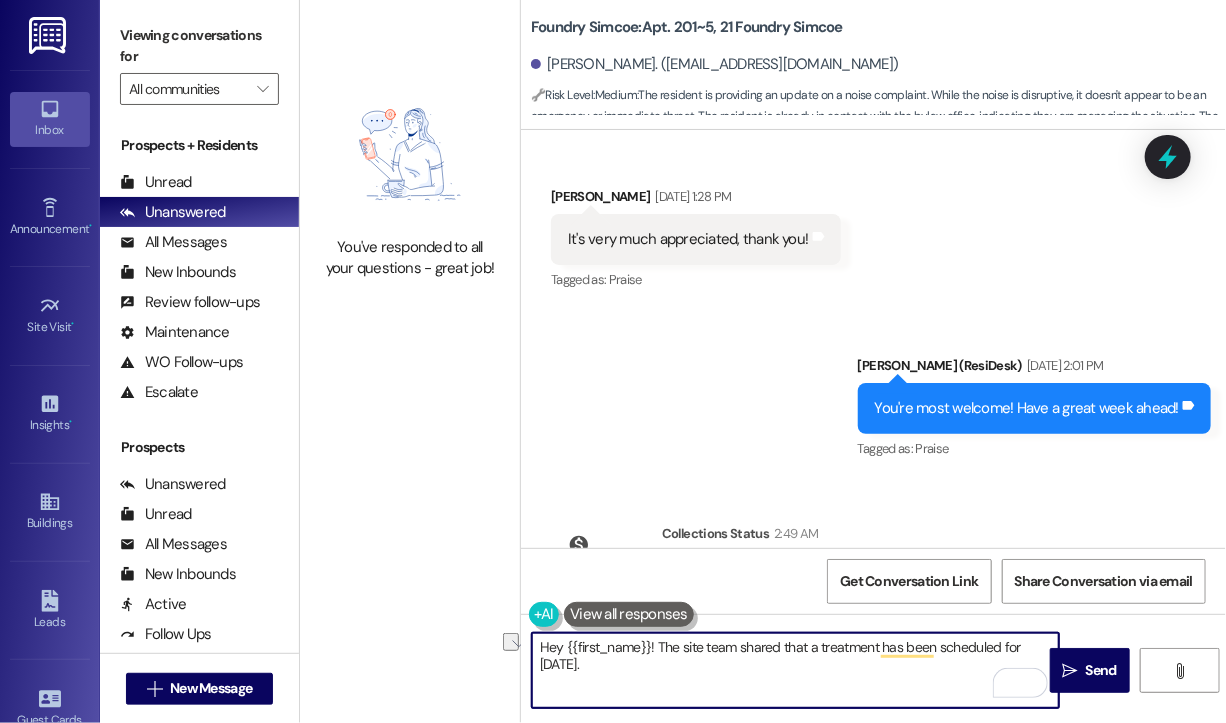 drag, startPoint x: 748, startPoint y: 670, endPoint x: 860, endPoint y: 670, distance: 112 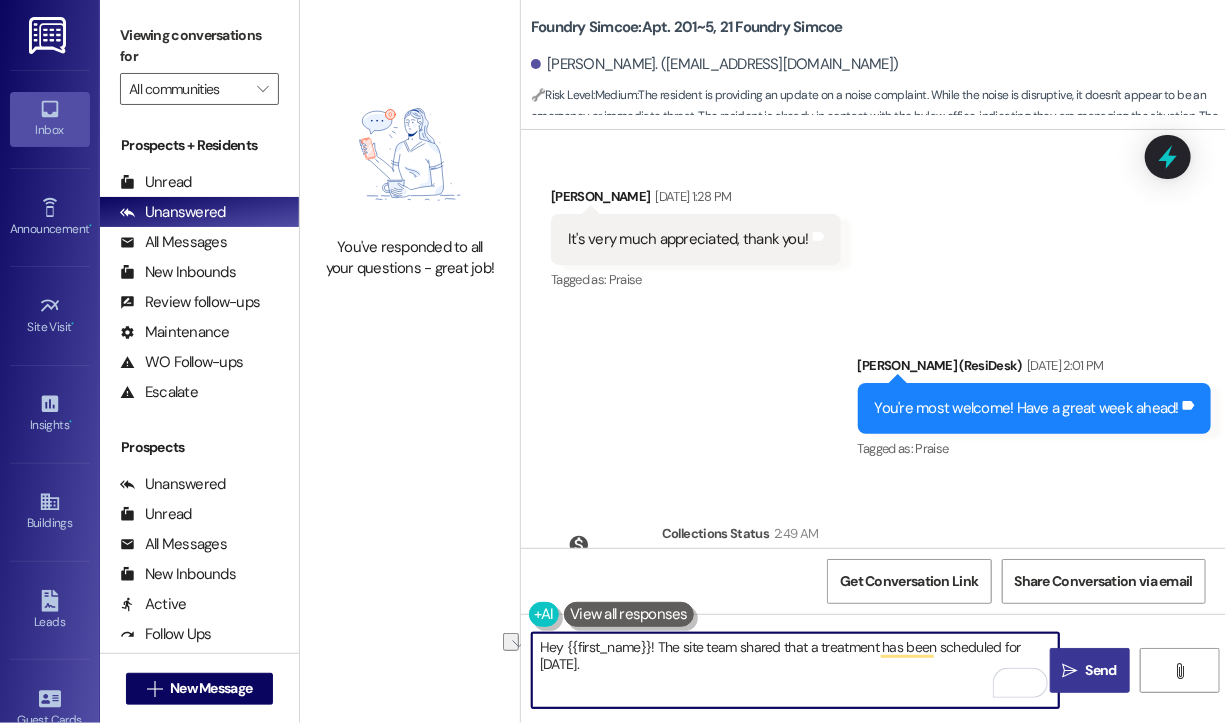 type on "Hey {{first_name}}! The site team shared that a treatment has been scheduled for July 17th." 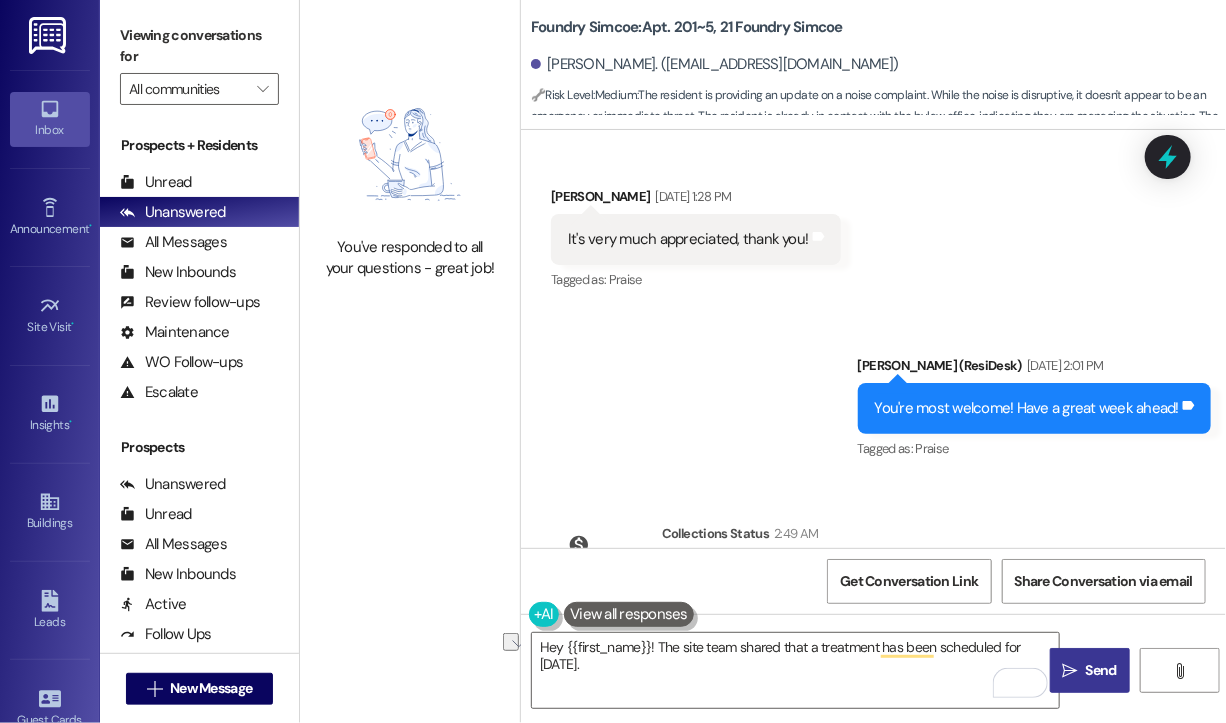 click on "" at bounding box center [1070, 671] 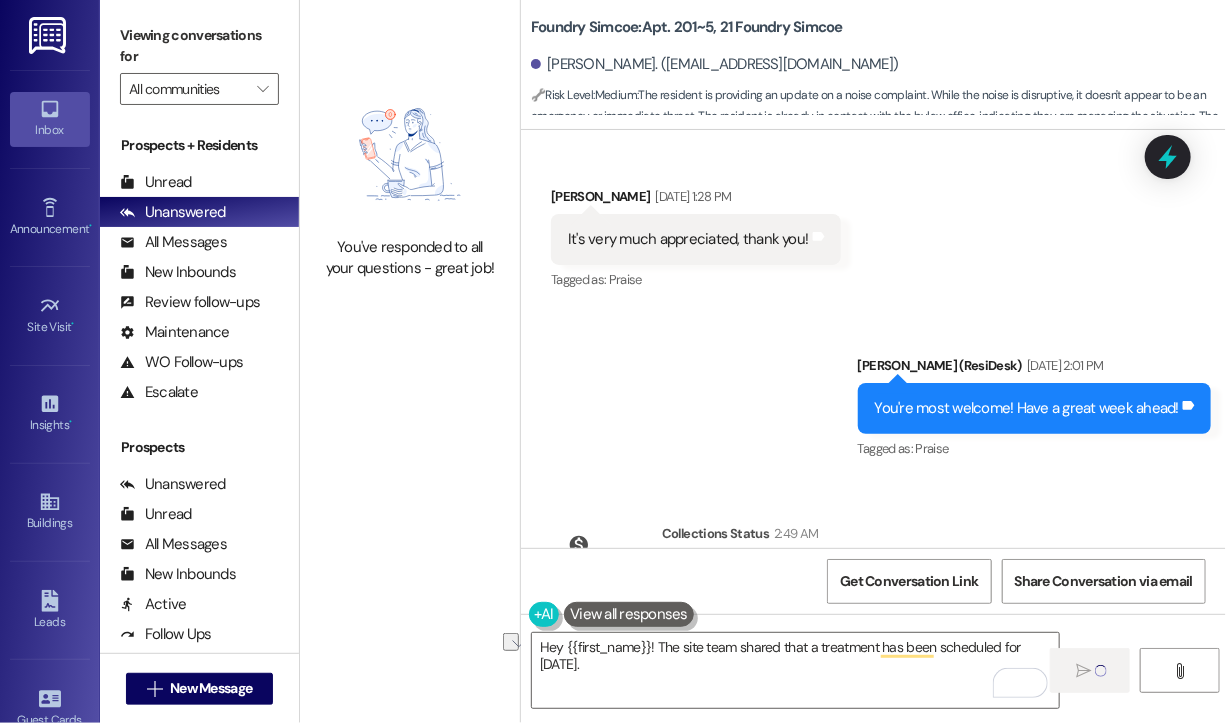 type 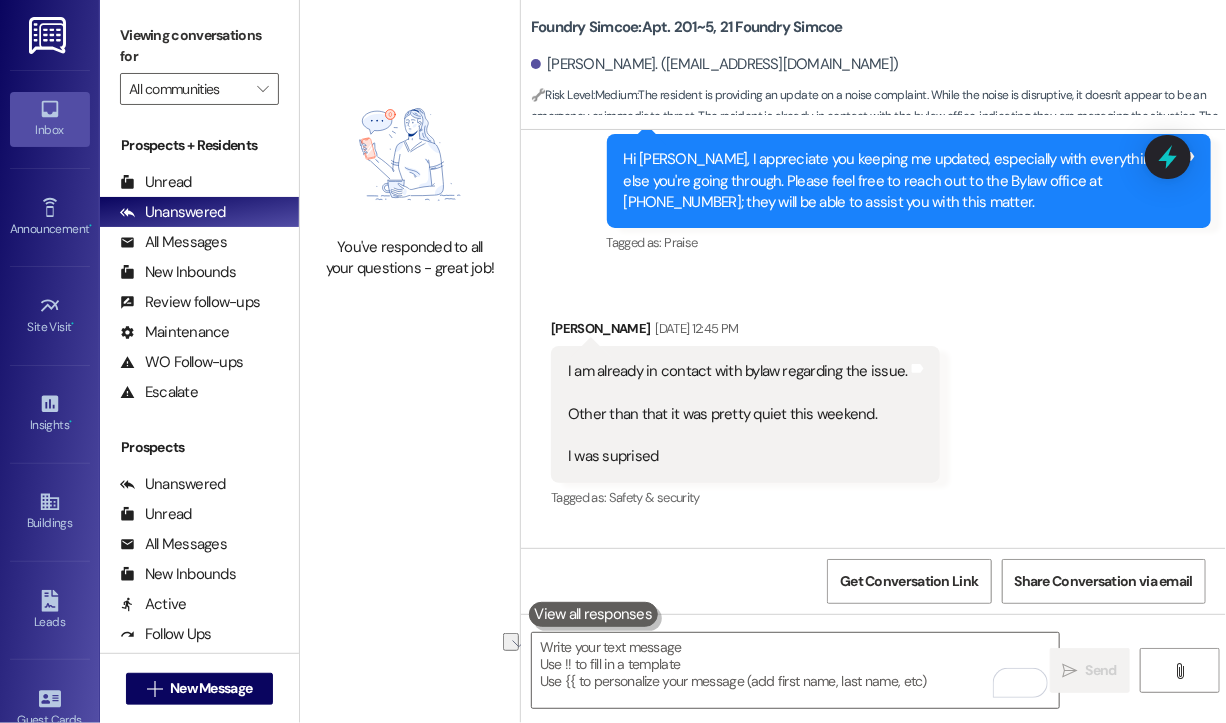 scroll, scrollTop: 39028, scrollLeft: 0, axis: vertical 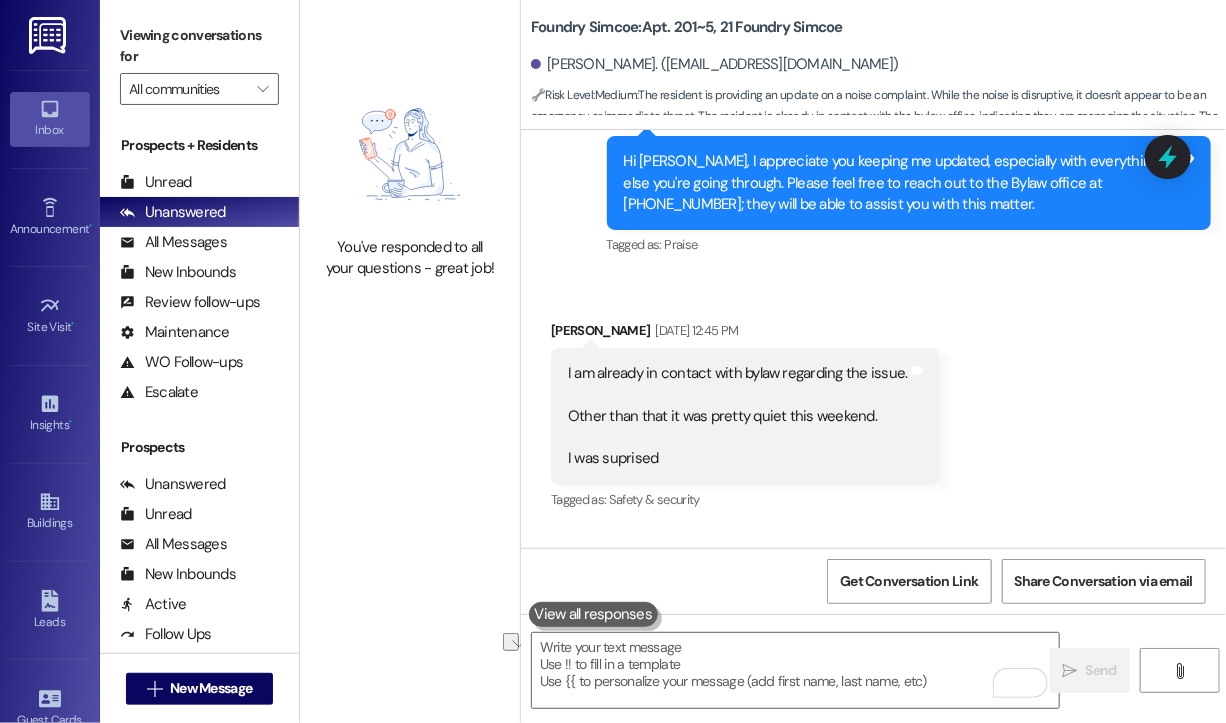 click on "Received via SMS Patrick Kearney Jul 14, 2025 at 1:28 PM It's very much appreciated, thank you!  Tags and notes Tagged as:   Praise Click to highlight conversations about Praise" at bounding box center [873, 825] 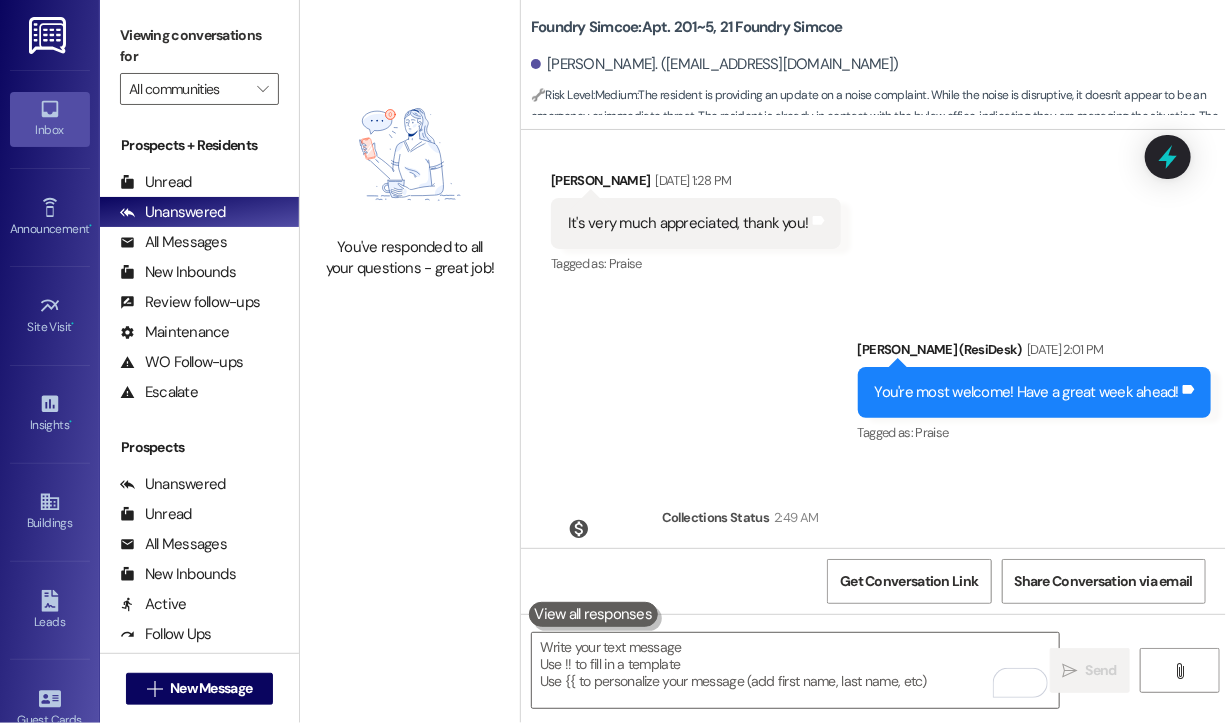 scroll, scrollTop: 39767, scrollLeft: 0, axis: vertical 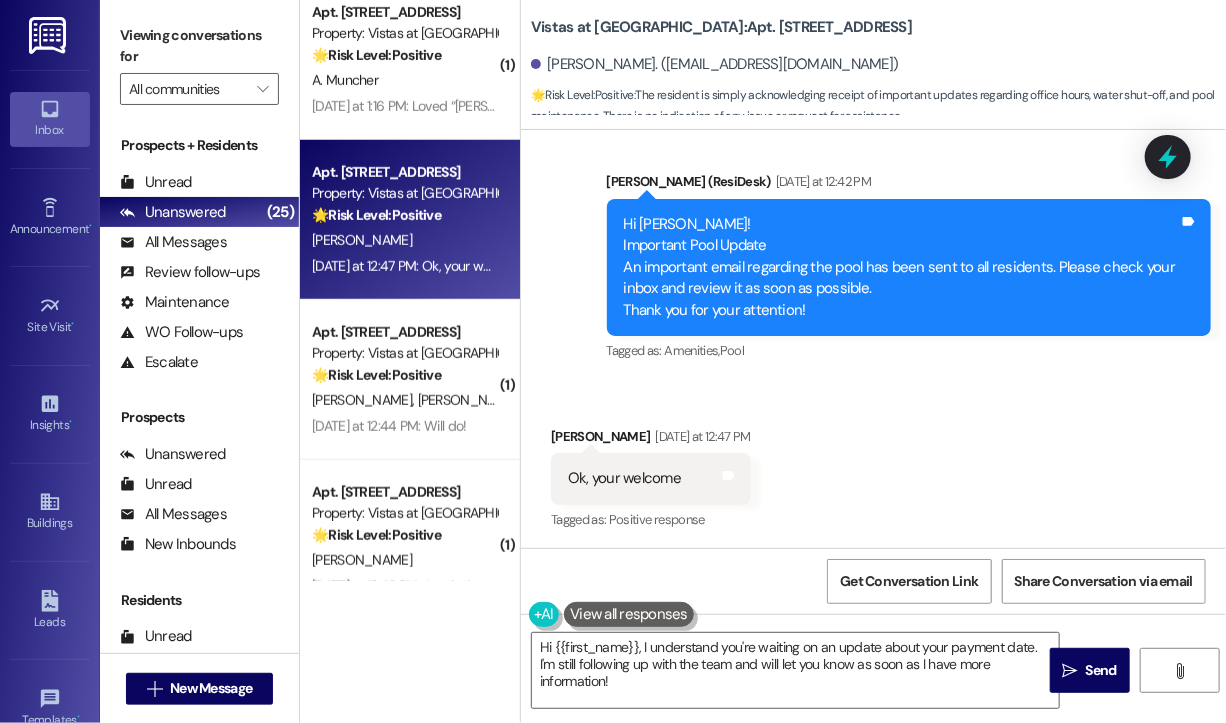 click on "Received via SMS [PERSON_NAME] [DATE] at 12:47 PM Ok, your welcome  Tags and notes Tagged as:   Positive response Click to highlight conversations about Positive response" at bounding box center [873, 465] 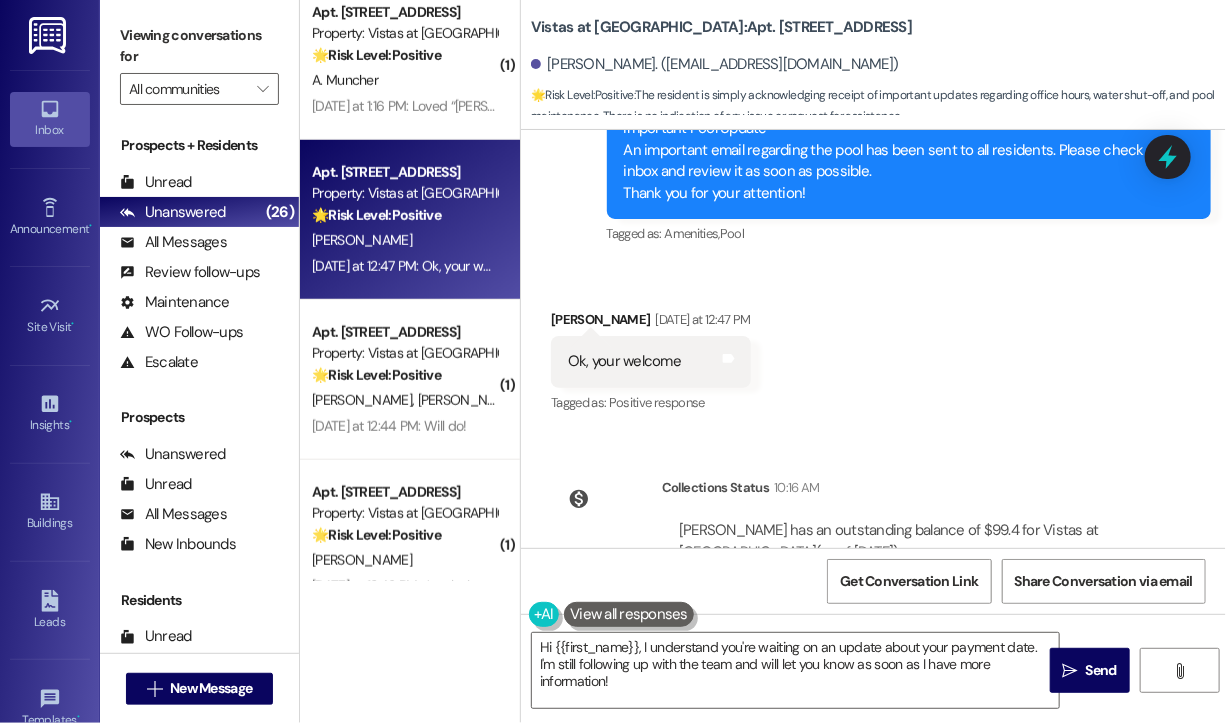scroll, scrollTop: 4835, scrollLeft: 0, axis: vertical 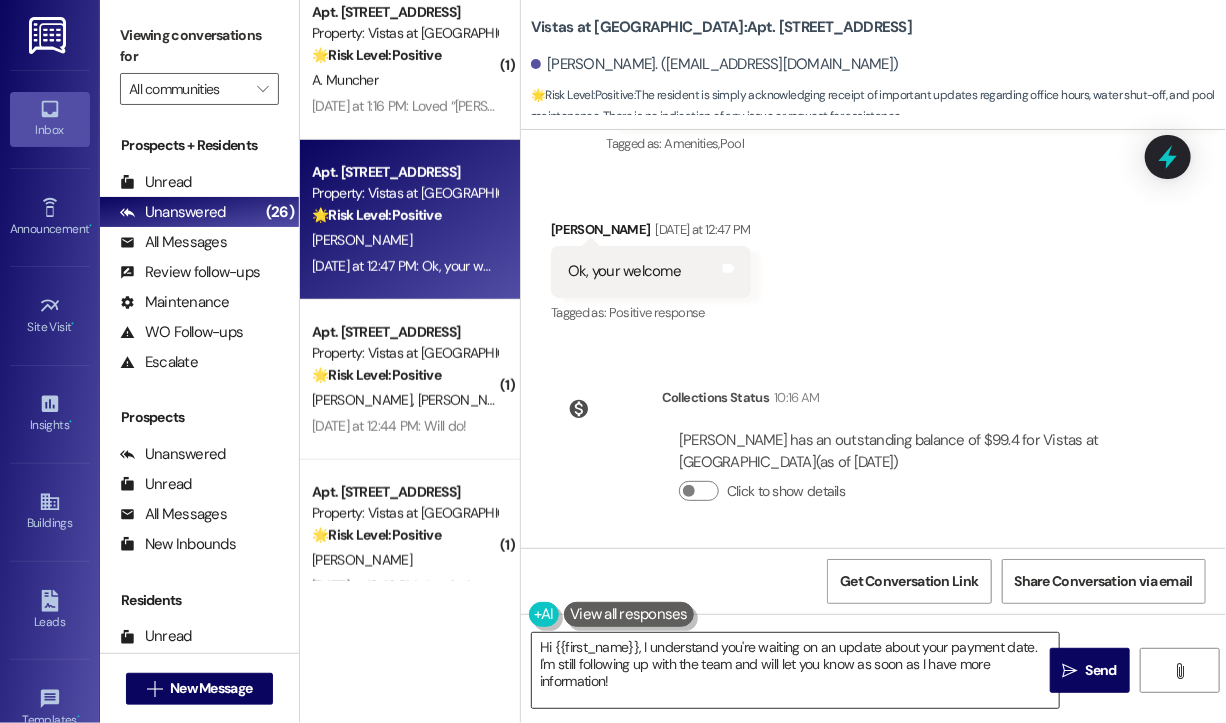 click on "Hi {{first_name}}, I understand you're waiting on an update about your payment date. I'm still following up with the team and will let you know as soon as I have more information!" at bounding box center [795, 670] 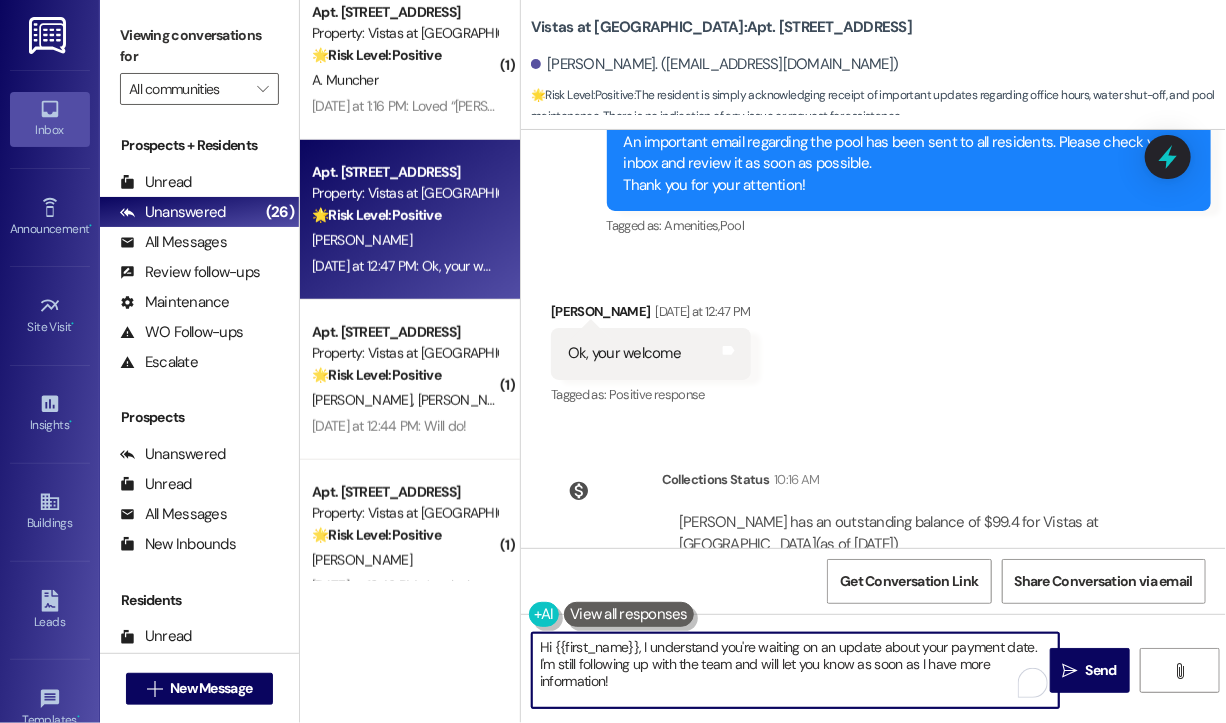 scroll, scrollTop: 4635, scrollLeft: 0, axis: vertical 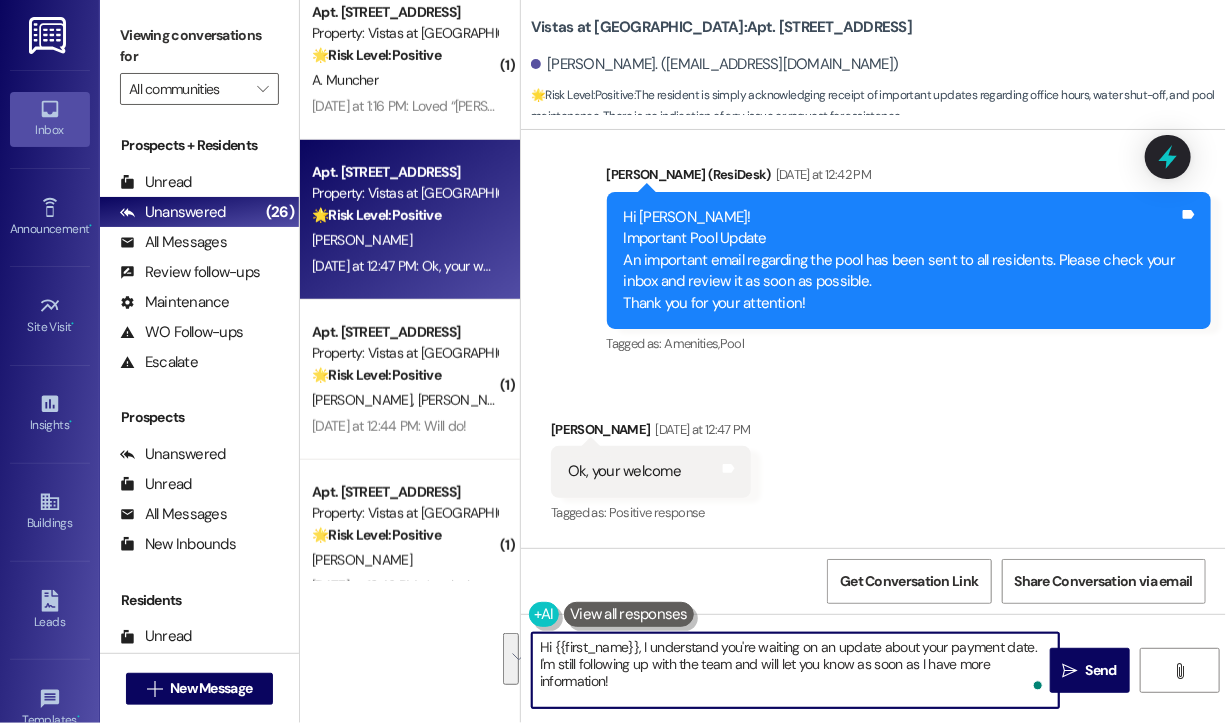 drag, startPoint x: 654, startPoint y: 690, endPoint x: 523, endPoint y: 642, distance: 139.51703 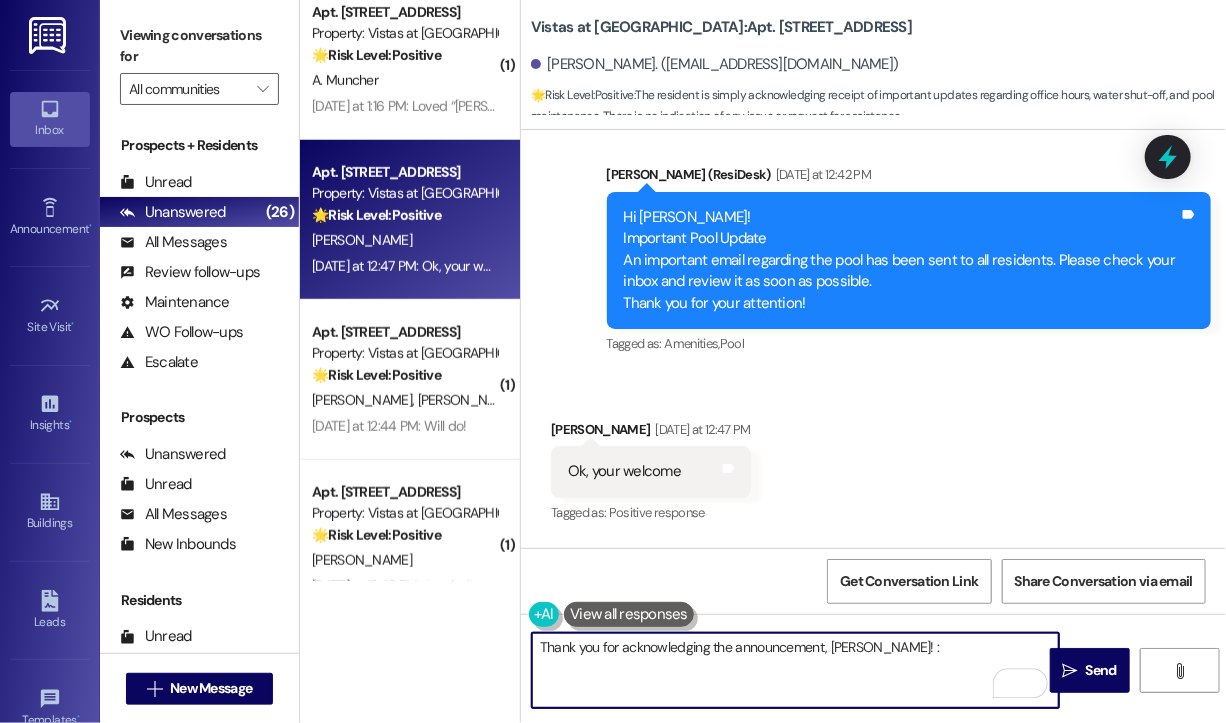 type on "Thank you for acknowledging the announcement, [PERSON_NAME]! :)" 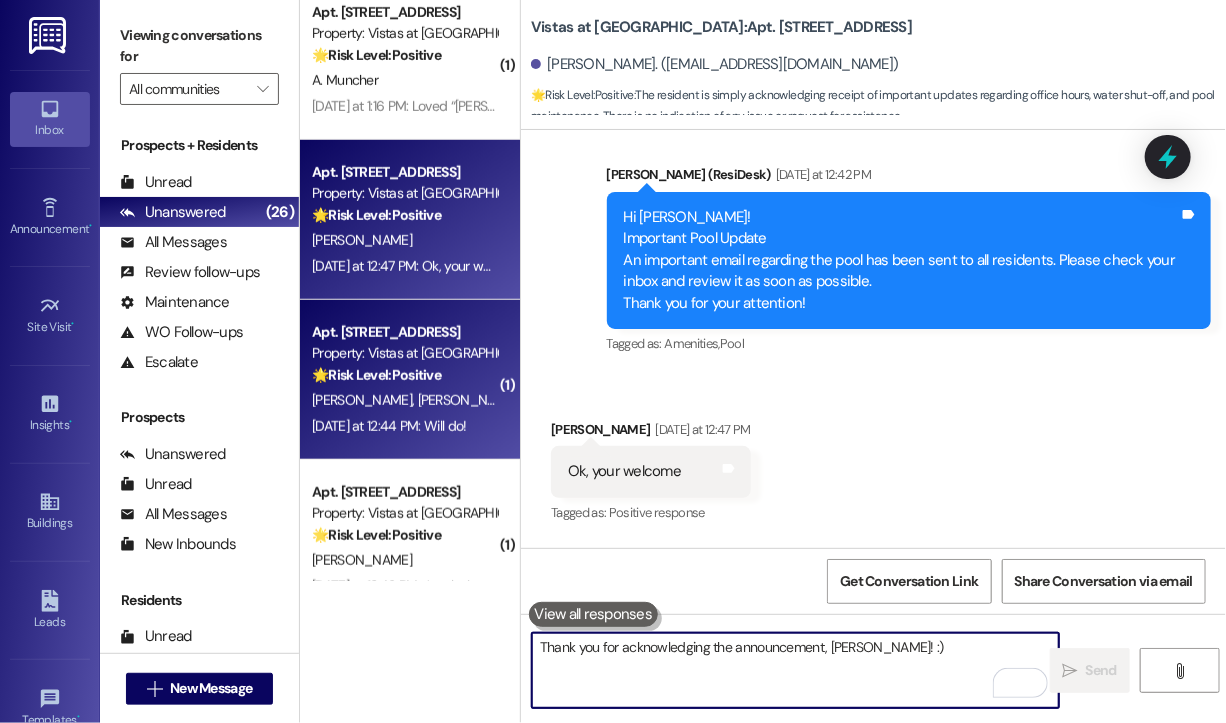 scroll, scrollTop: 4628, scrollLeft: 0, axis: vertical 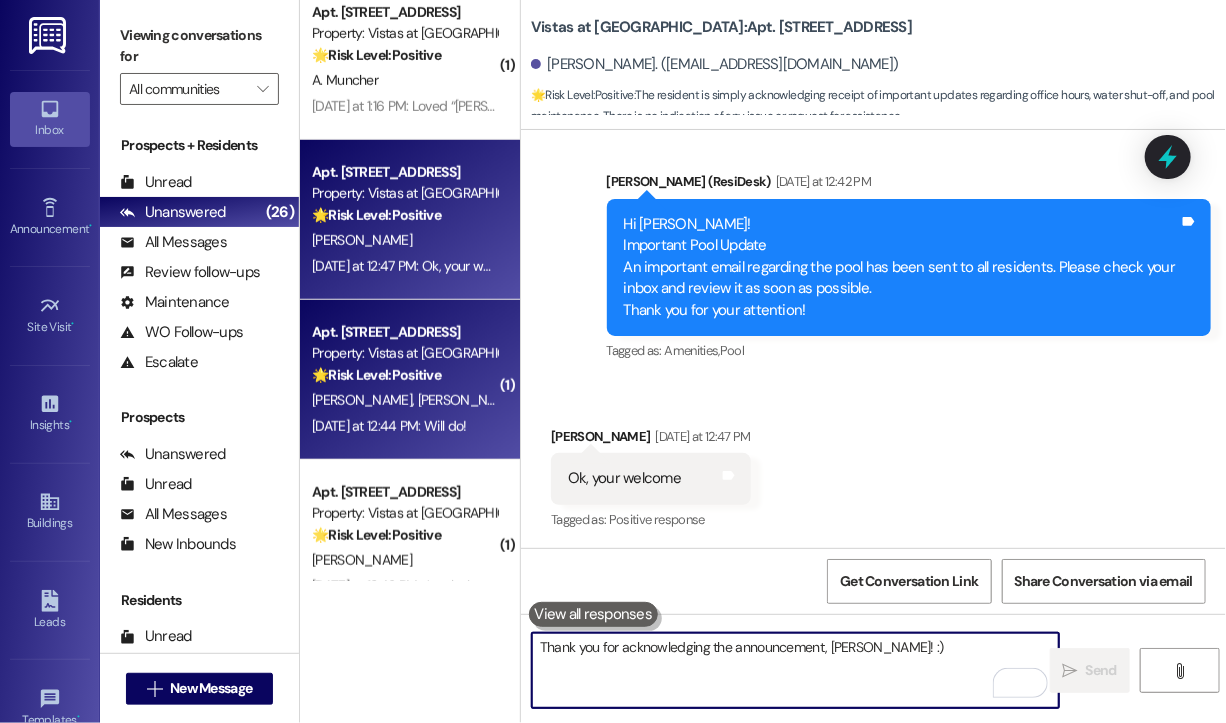 type 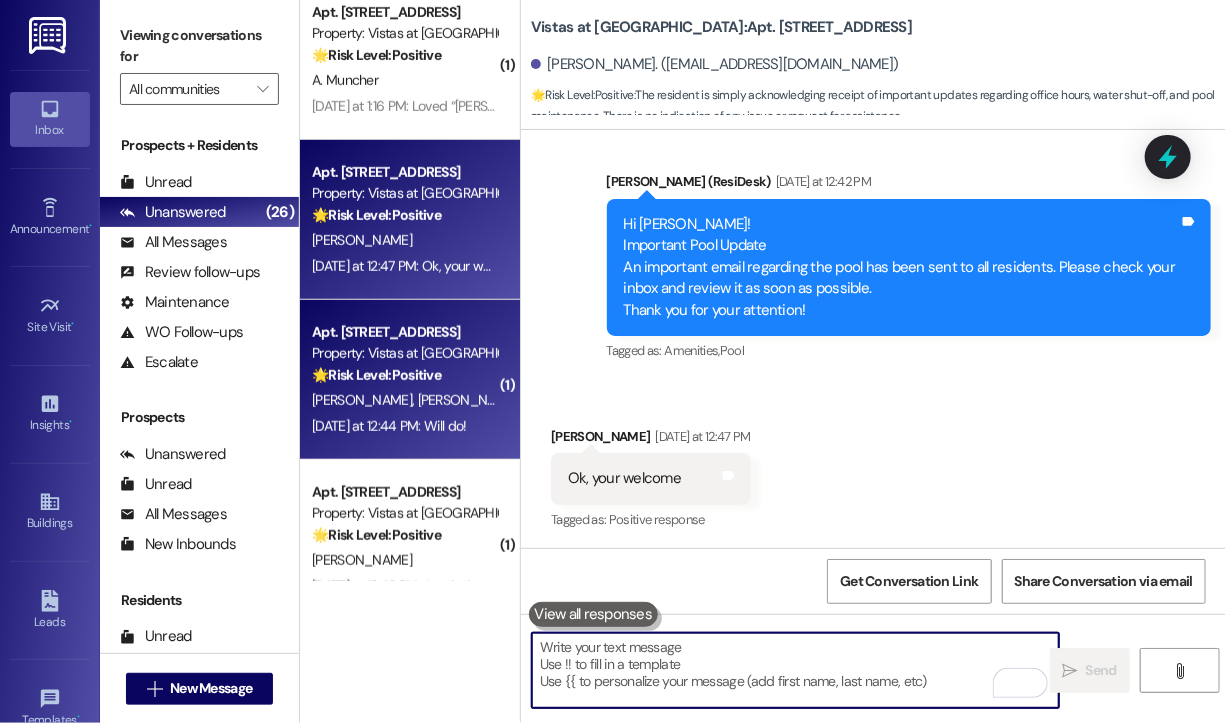 click on "[DATE] at 12:44 PM: Will do! [DATE] at 12:44 PM: Will do!" at bounding box center (404, 426) 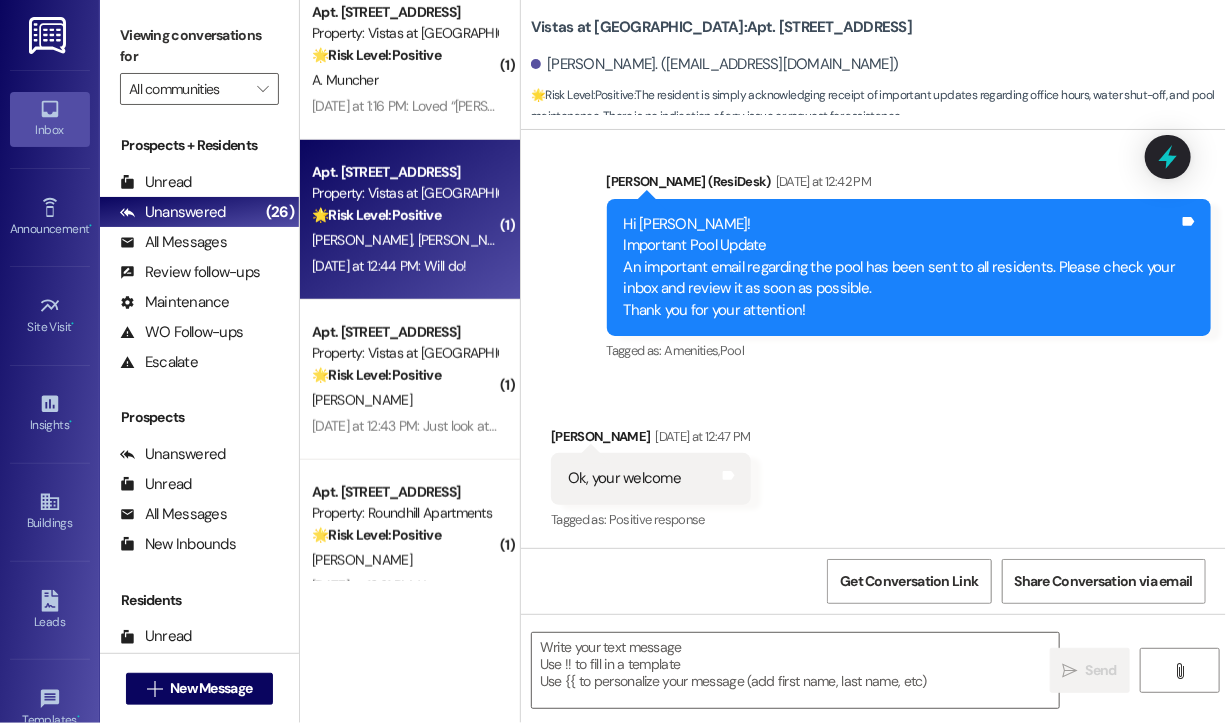 type on "Fetching suggested responses. Please feel free to read through the conversation in the meantime." 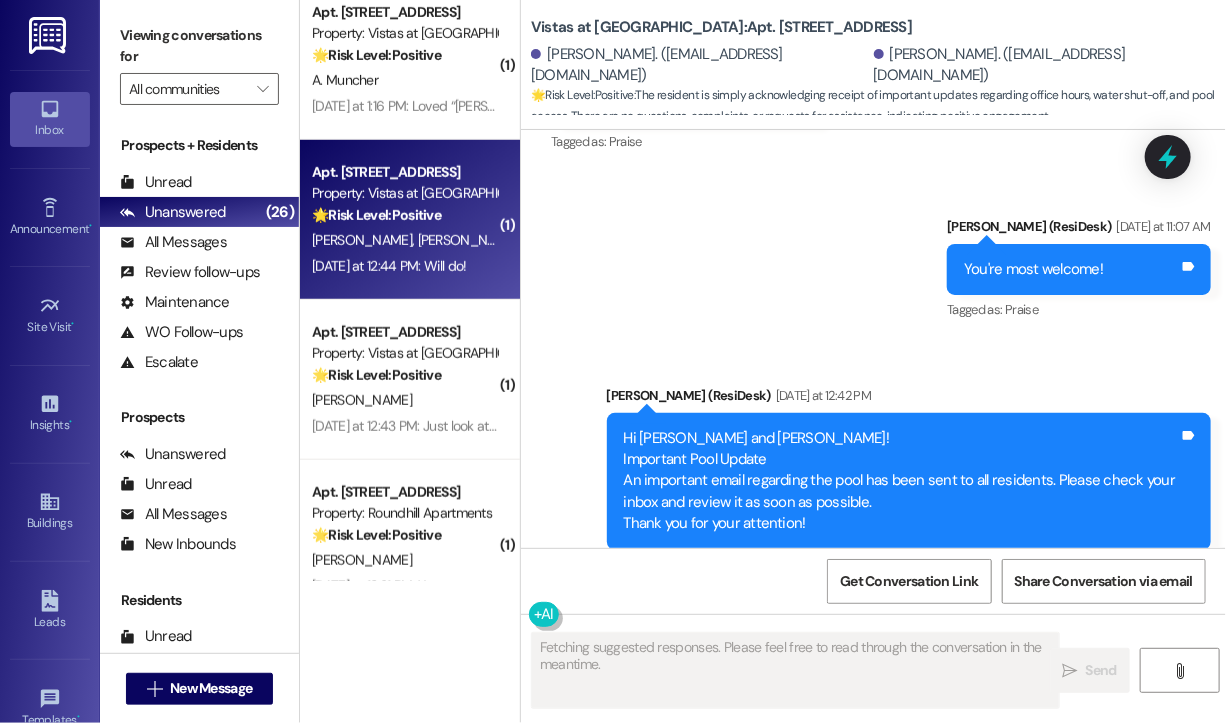 scroll, scrollTop: 4246, scrollLeft: 0, axis: vertical 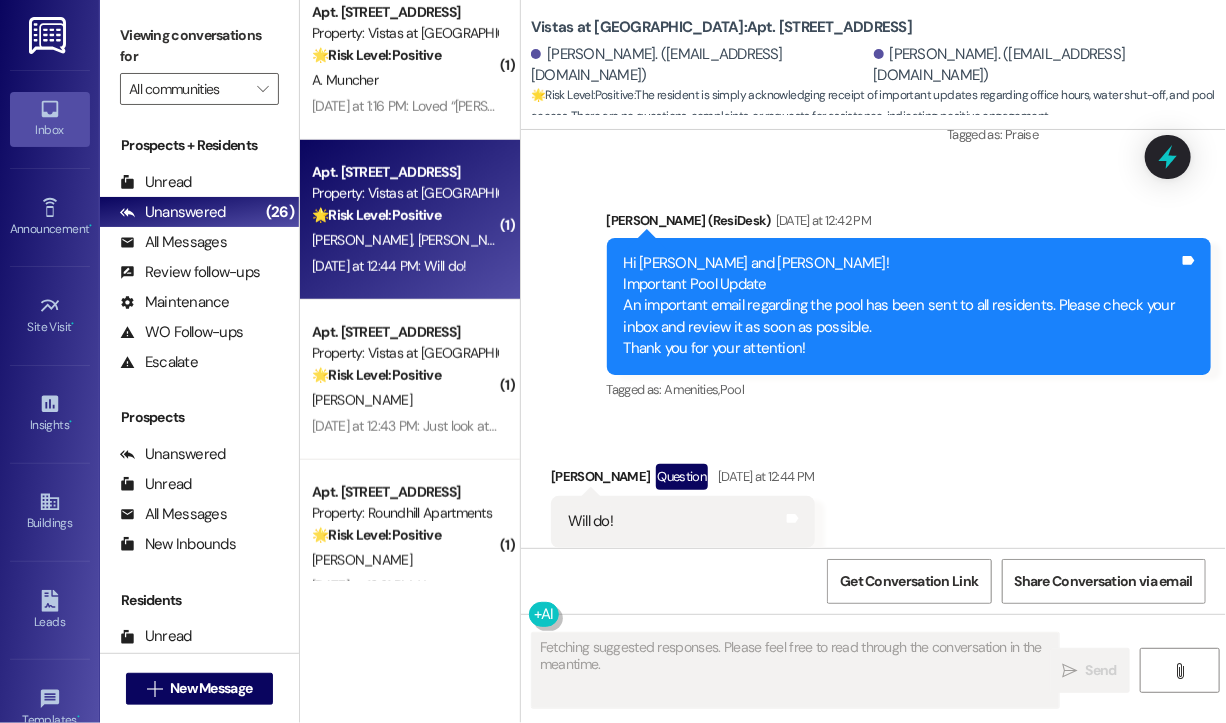 click on "[DATE] at 12:44 PM: Will do! [DATE] at 12:44 PM: Will do!" at bounding box center [404, 266] 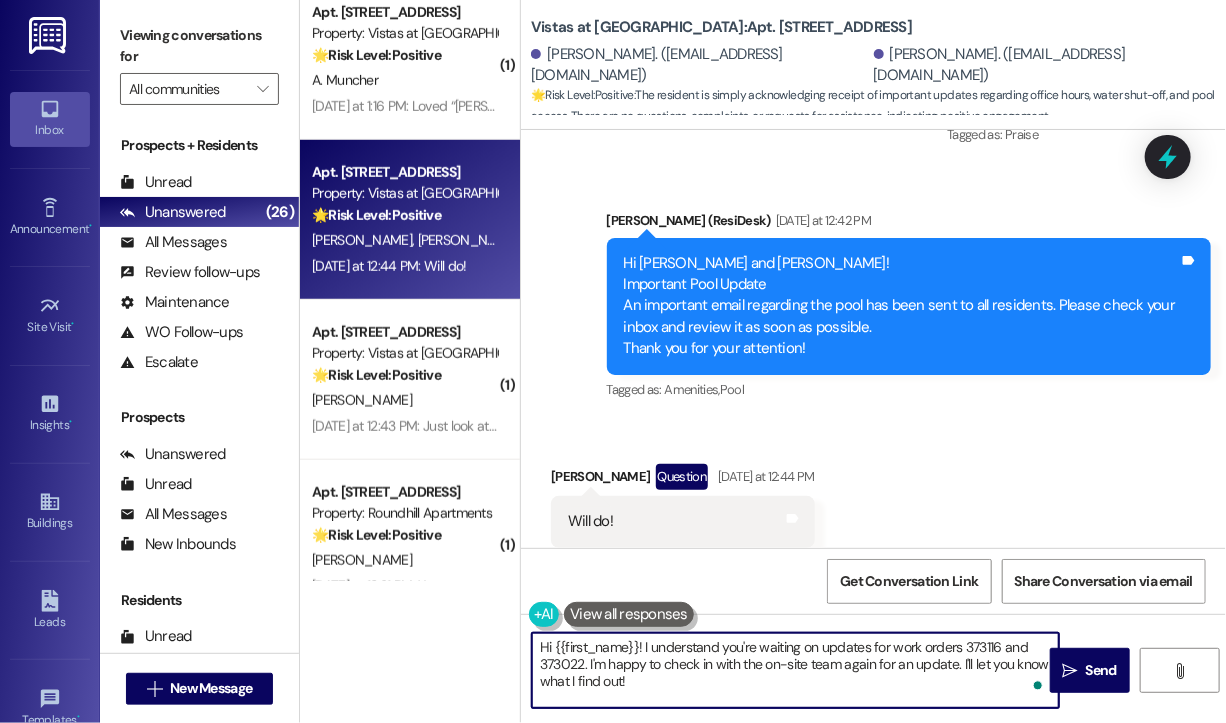drag, startPoint x: 683, startPoint y: 693, endPoint x: 497, endPoint y: 650, distance: 190.90573 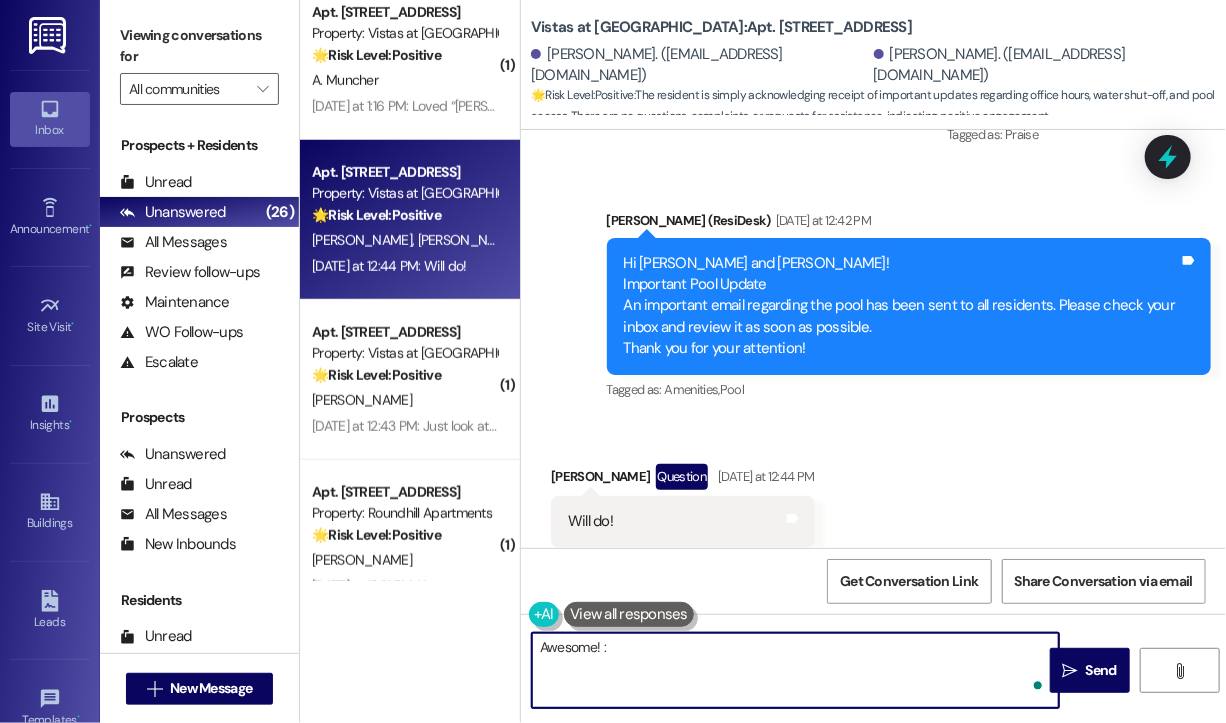 type on "Awesome! :)" 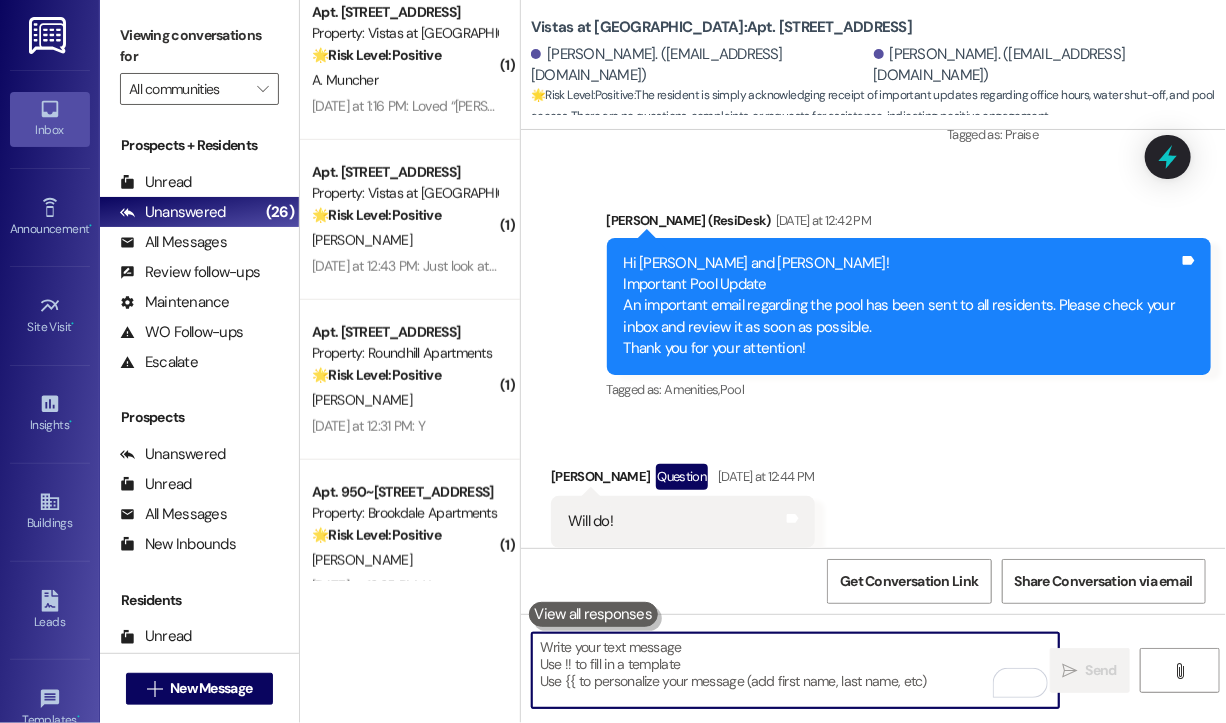 scroll, scrollTop: 4386, scrollLeft: 0, axis: vertical 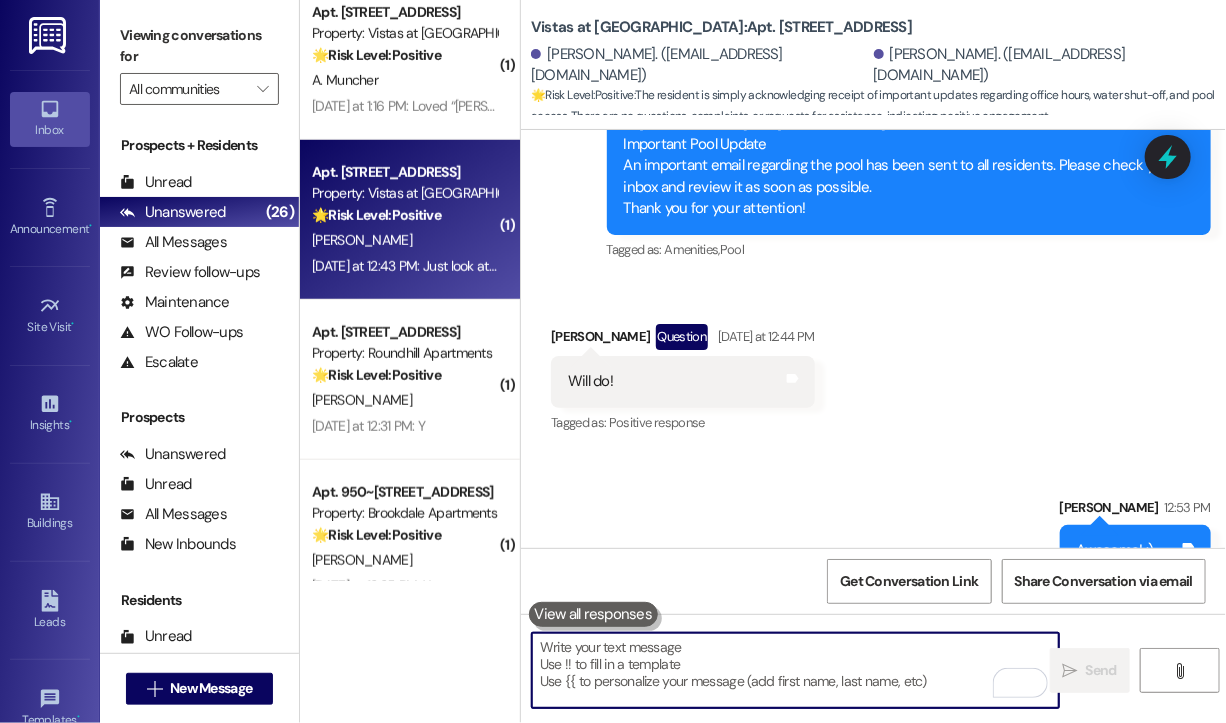 type 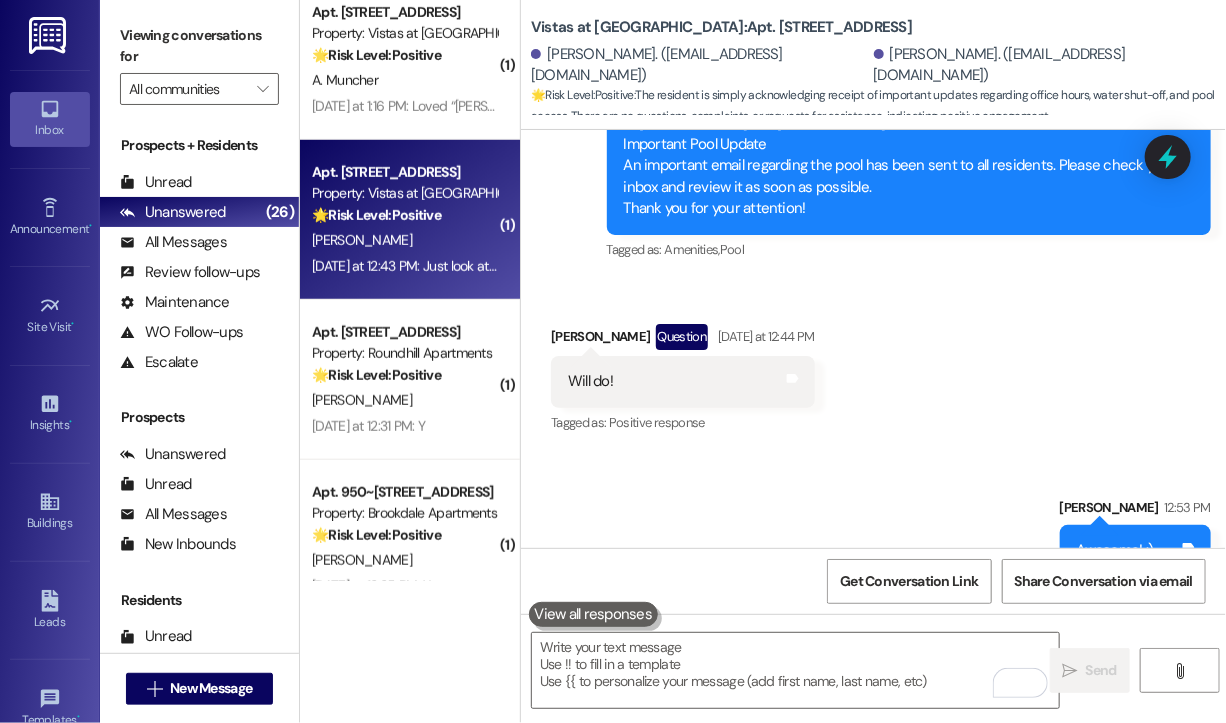 click on "[DATE] at 12:43 PM: Just look at it thank you and will do I completely agree with it ! [DATE] at 12:43 PM: Just look at it thank you and will do I completely agree with it !" at bounding box center (545, 266) 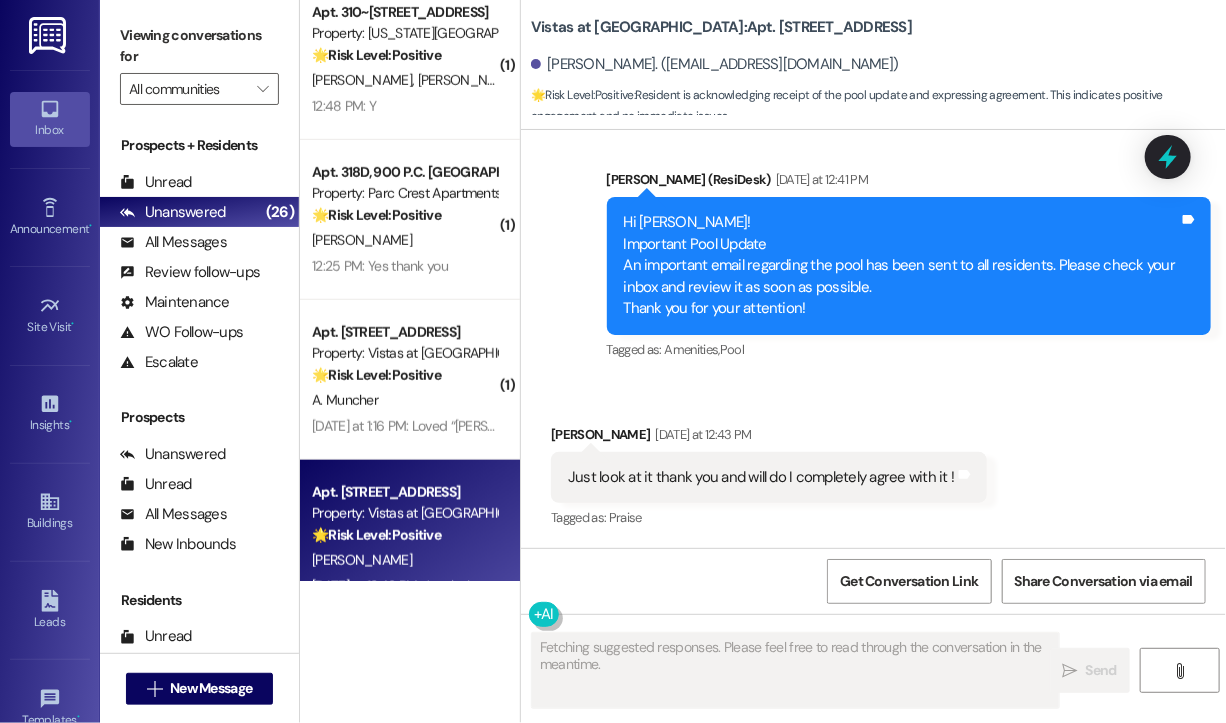 scroll, scrollTop: 2316, scrollLeft: 0, axis: vertical 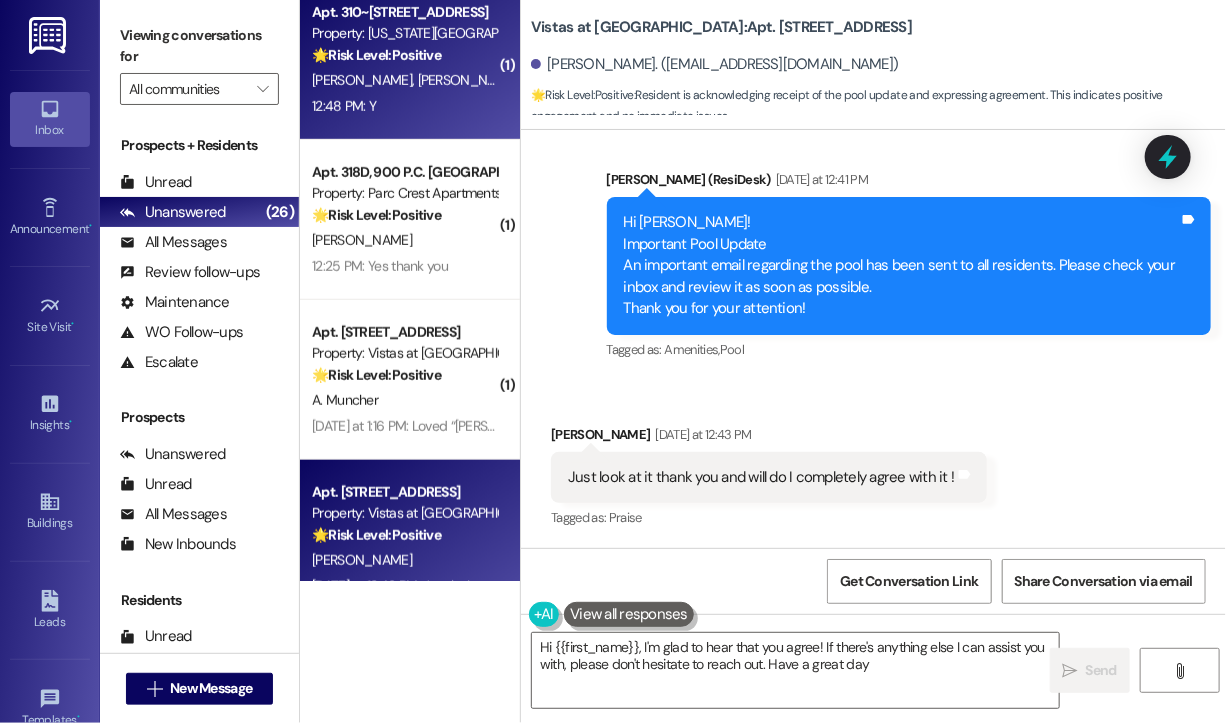 type on "Hi {{first_name}}, I'm glad to hear that you agree! If there's anything else I can assist you with, please don't hesitate to reach out. Have a great day!" 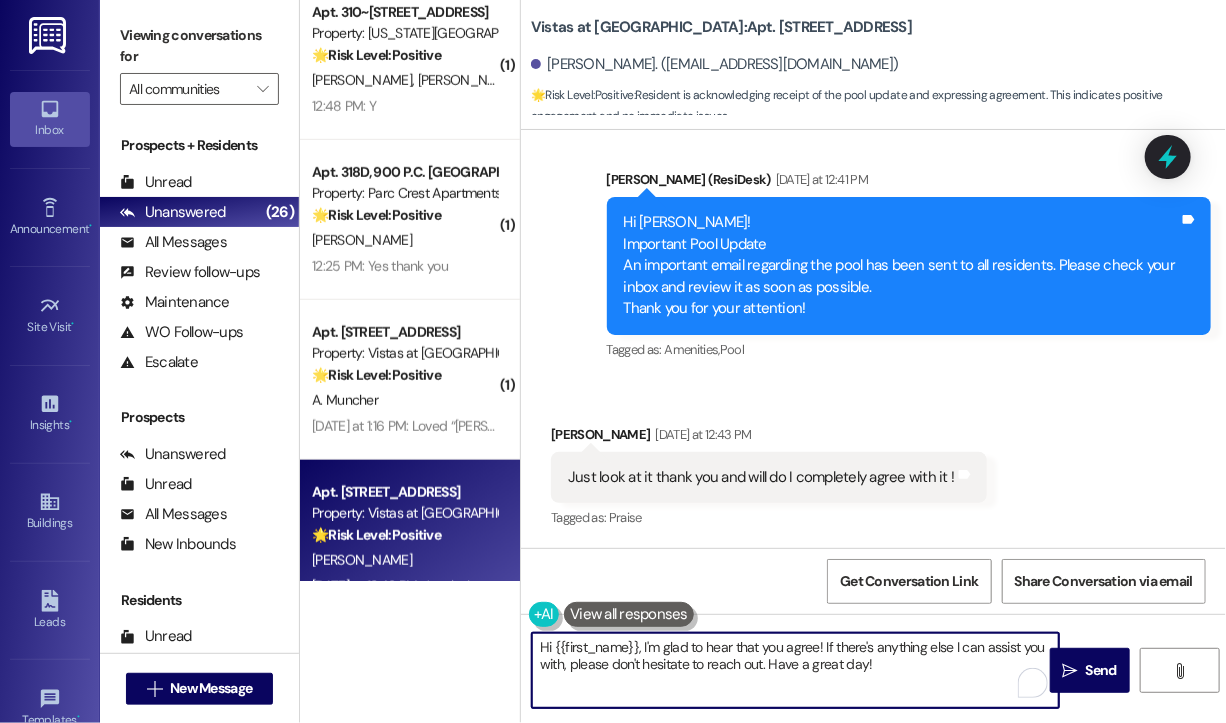 click on "Hi {{first_name}}, I'm glad to hear that you agree! If there's anything else I can assist you with, please don't hesitate to reach out. Have a great day!" at bounding box center [795, 670] 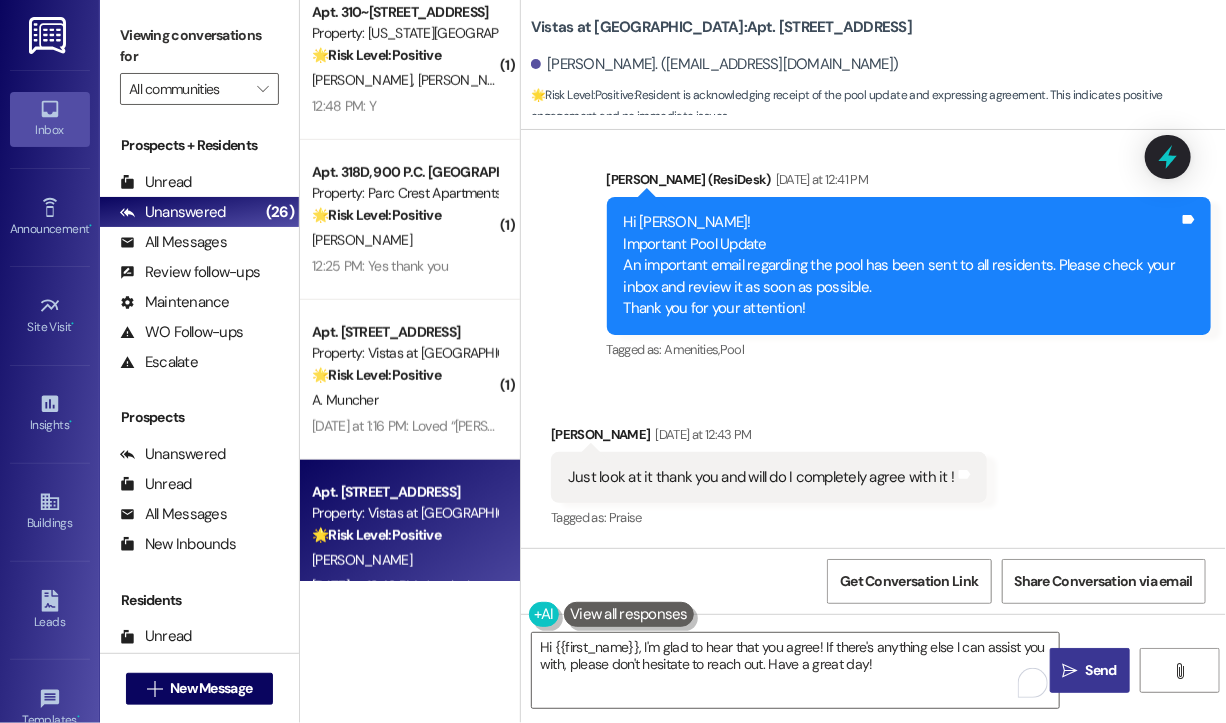 click on "Send" at bounding box center [1101, 670] 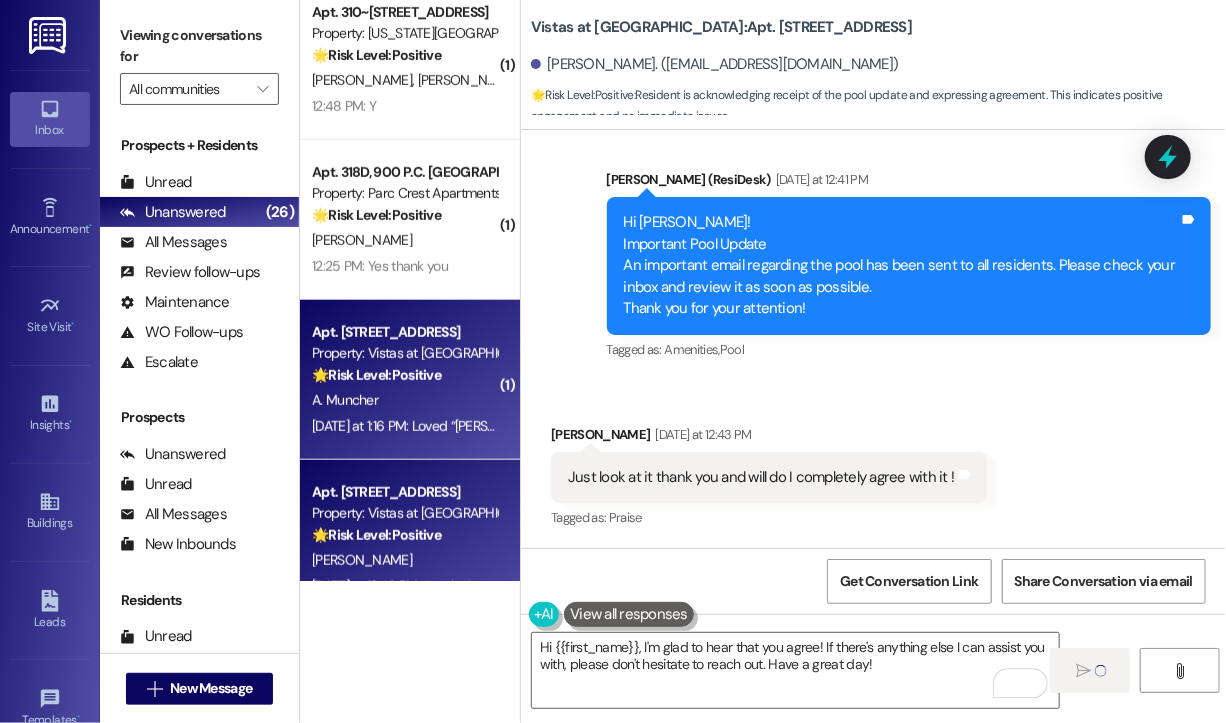 click on "Property: Vistas at [GEOGRAPHIC_DATA]" at bounding box center [404, 353] 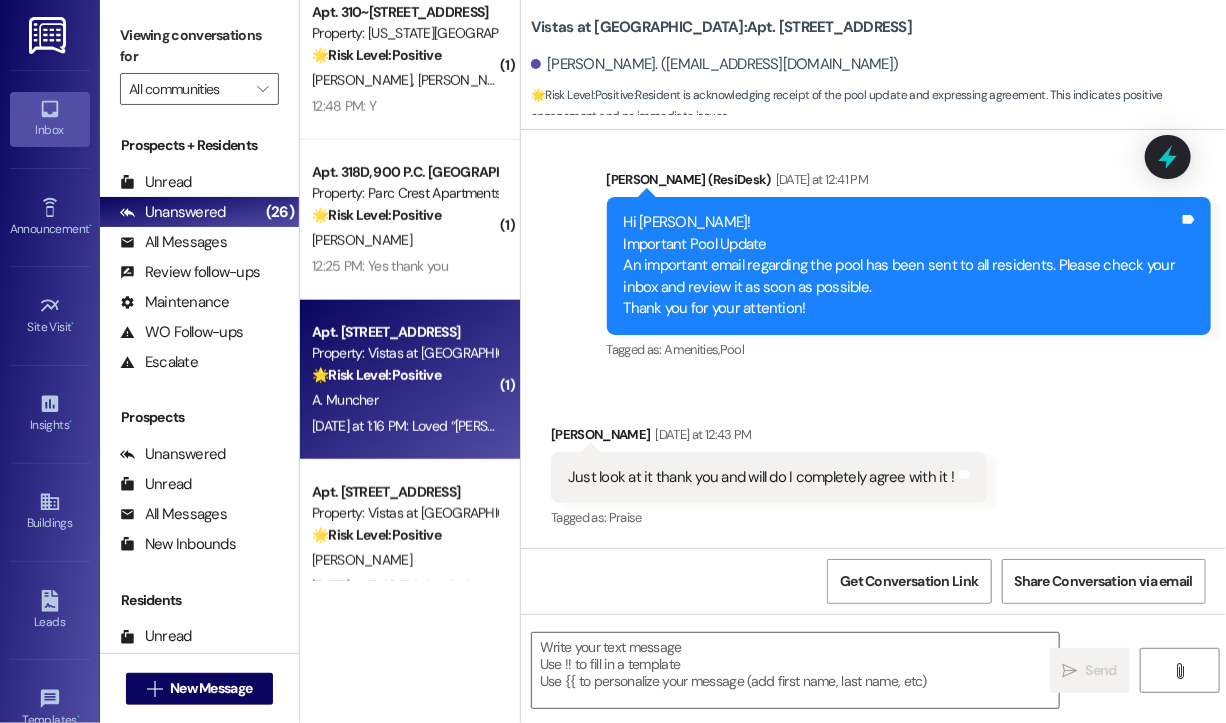 type on "Fetching suggested responses. Please feel free to read through the conversation in the meantime." 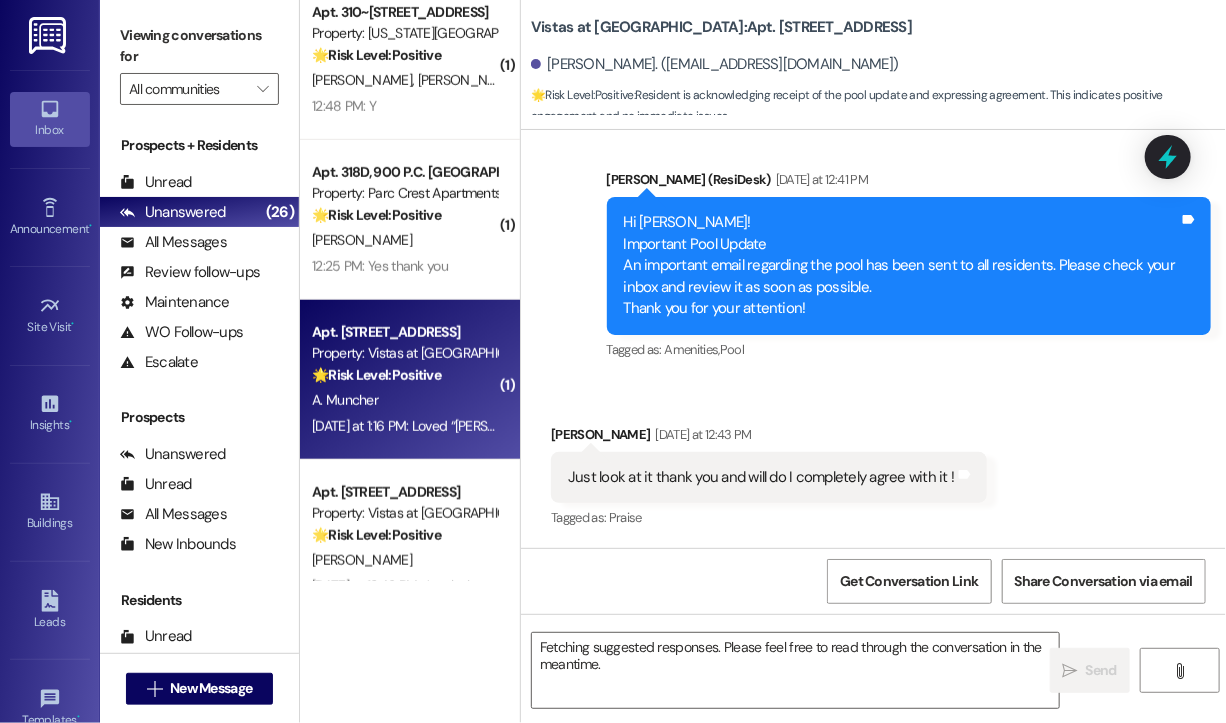 scroll, scrollTop: 2316, scrollLeft: 0, axis: vertical 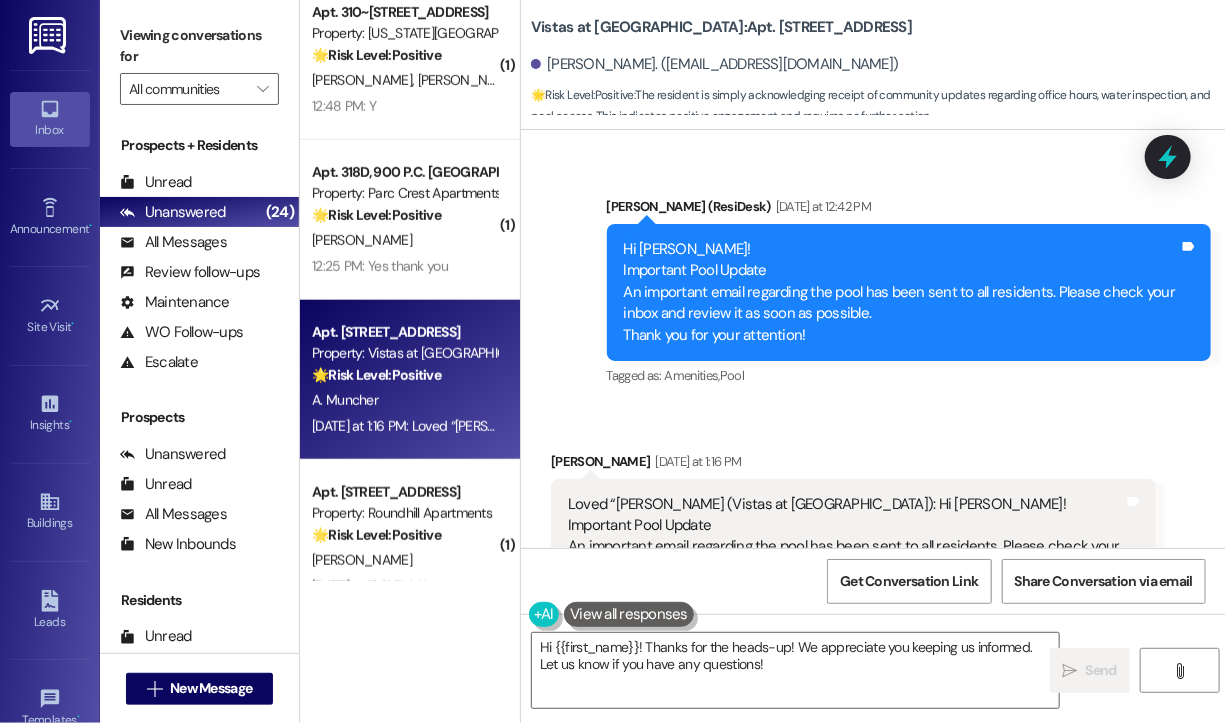 click on "Received via SMS [PERSON_NAME] [DATE] at 1:16 PM Loved “[PERSON_NAME] (Vistas at [GEOGRAPHIC_DATA]): Hi [PERSON_NAME]!
Important Pool Update
An important email regarding the pool has been sent to all residents. Please check your inbox and review it as soon as possible.
Thank you for your attention!” Tags and notes Tagged as:   Amenities ,  Click to highlight conversations about Amenities Pool Click to highlight conversations about Pool  Related guidelines Hide Suggestions Park Properties - Park Properties - All properties: Resident reported issue; management is working with technical team for resolution.
Created  [DATE] Account level guideline  ( 69 % match) FAQs generated by ResiDesk AI What specific issue is management working to resolve? The document doesn't specify the exact issue. Management is aware of a problem and is working with their technical team to resolve it. How long will it take to resolve the issue? Who can I contact for more information about the issue? Original Guideline [URL][DOMAIN_NAME]…" at bounding box center (853, 722) 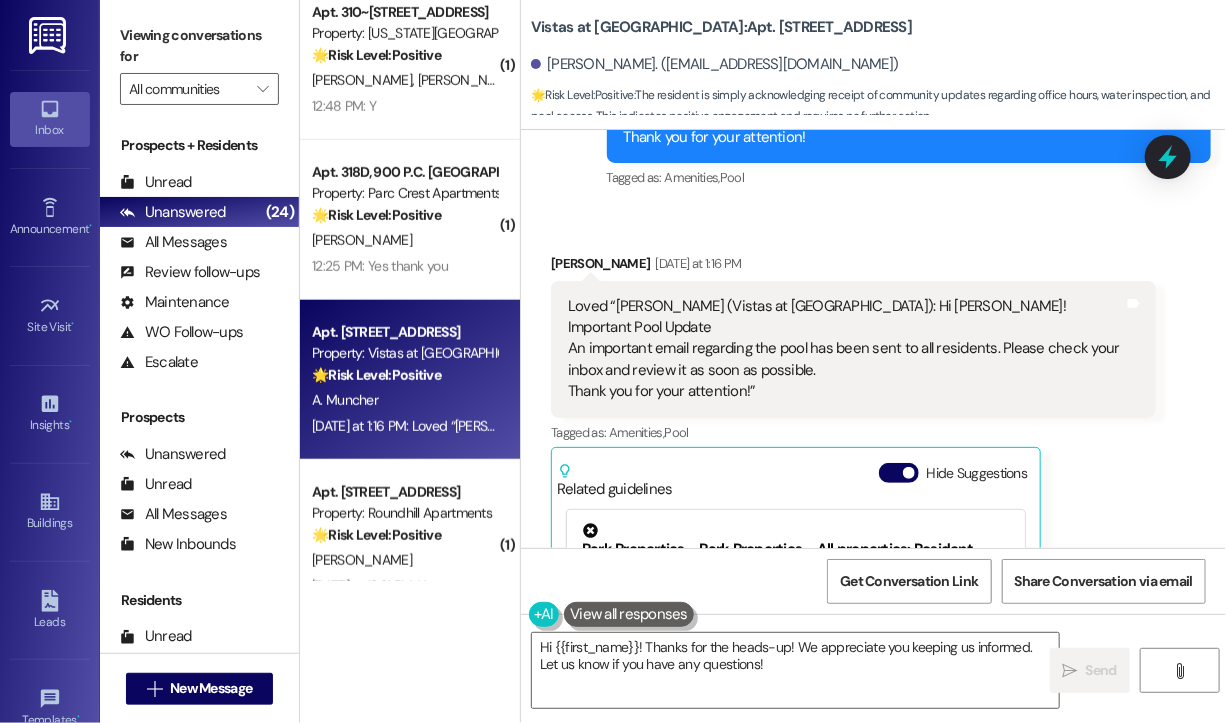 scroll, scrollTop: 5705, scrollLeft: 0, axis: vertical 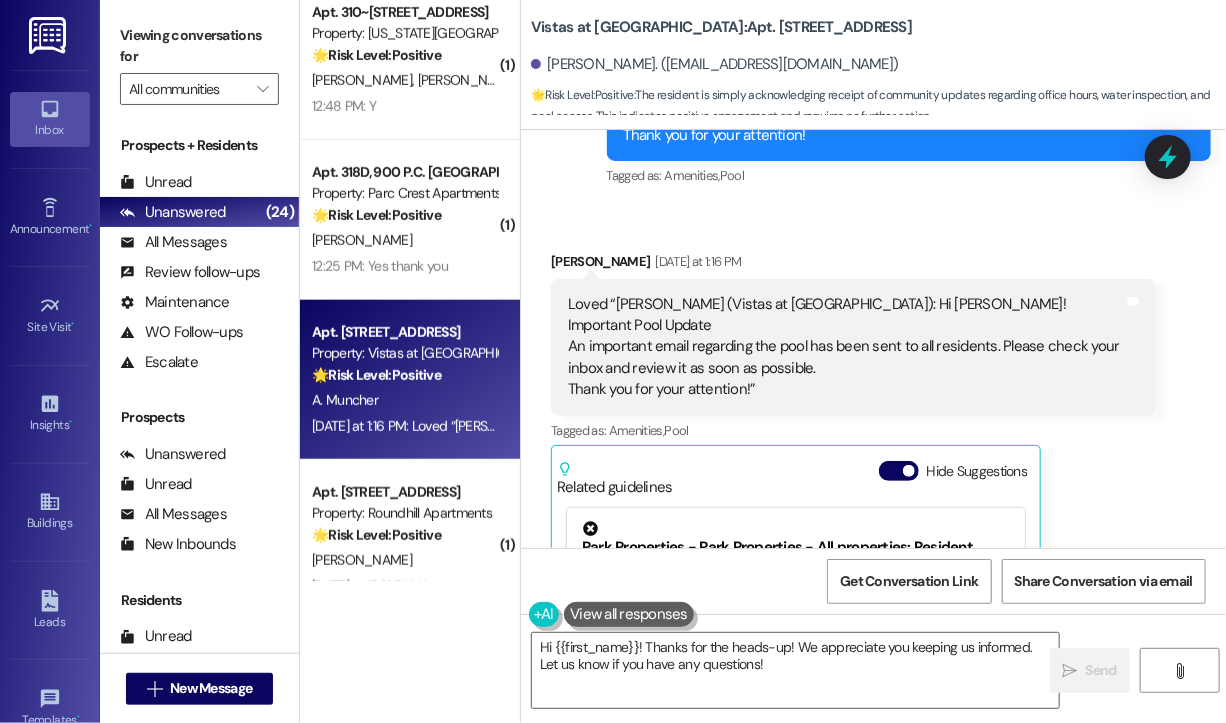 click on "[PERSON_NAME] [DATE] at 1:16 PM Loved “[PERSON_NAME] (Vistas at [GEOGRAPHIC_DATA]): Hi [PERSON_NAME]!
Important Pool Update
An important email regarding the pool has been sent to all residents. Please check your inbox and review it as soon as possible.
Thank you for your attention!” Tags and notes Tagged as:   Amenities ,  Click to highlight conversations about Amenities Pool Click to highlight conversations about Pool  Related guidelines Hide Suggestions Park Properties - Park Properties - All properties: Resident reported issue; management is working with technical team for resolution.
Created  [DATE] Account level guideline  ( 69 % match) FAQs generated by ResiDesk AI What specific issue is management working to resolve? The document doesn't specify the exact issue. Management is aware of a problem and is working with their technical team to resolve it. How long will it take to resolve the issue? Who can I contact for more information about the issue? Original Guideline View original document here" at bounding box center (853, 522) 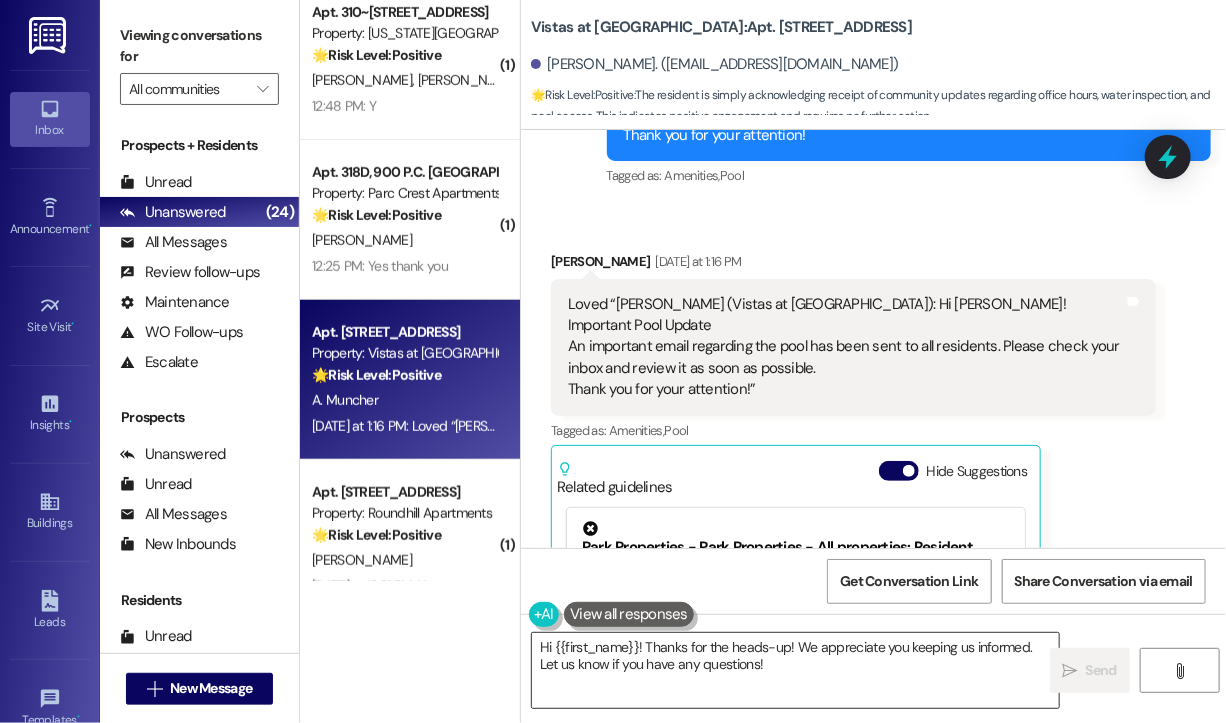 click on "Hi {{first_name}}! Thanks for the heads-up! We appreciate you keeping us informed. Let us know if you have any questions!" at bounding box center (795, 670) 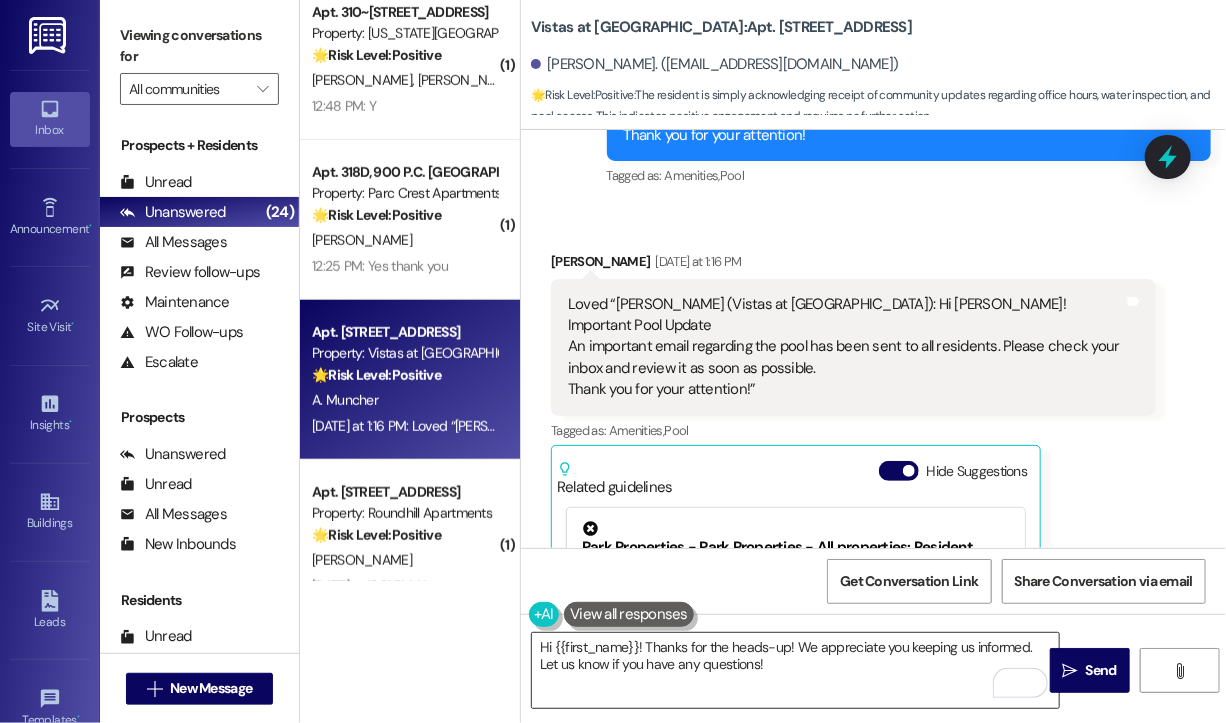 click on "Hi {{first_name}}! Thanks for the heads-up! We appreciate you keeping us informed. Let us know if you have any questions!" at bounding box center (795, 670) 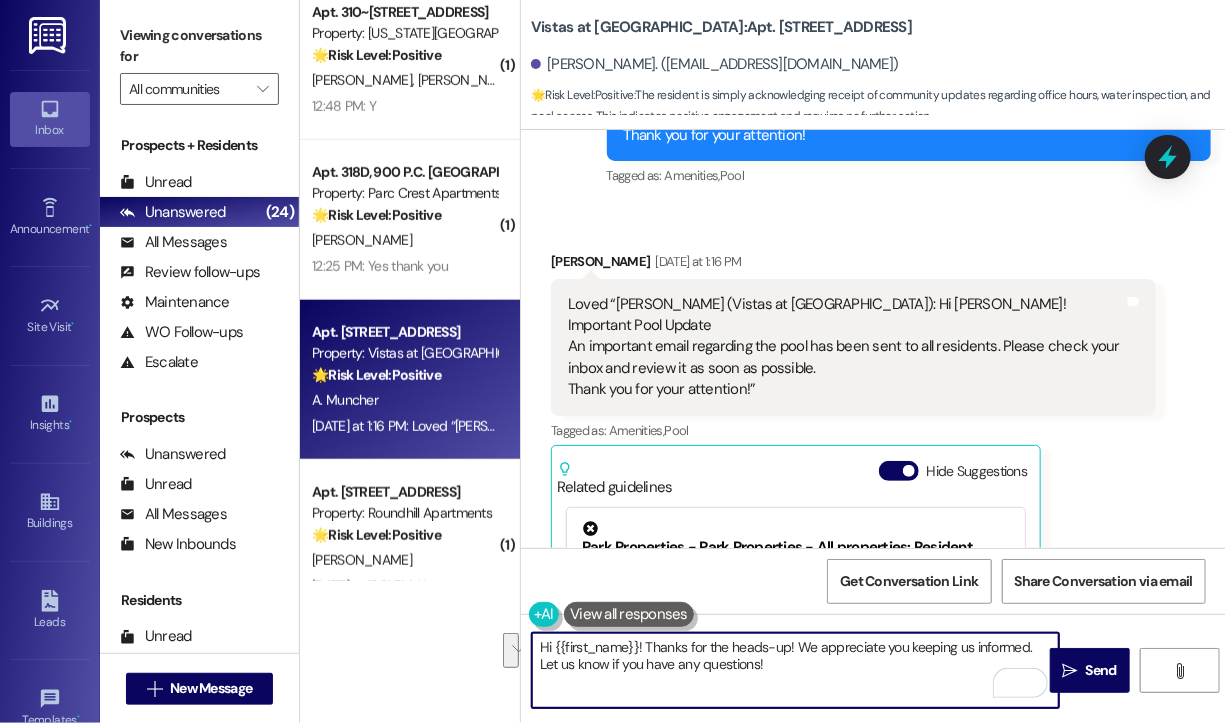 paste on "Awesome! ❤️" 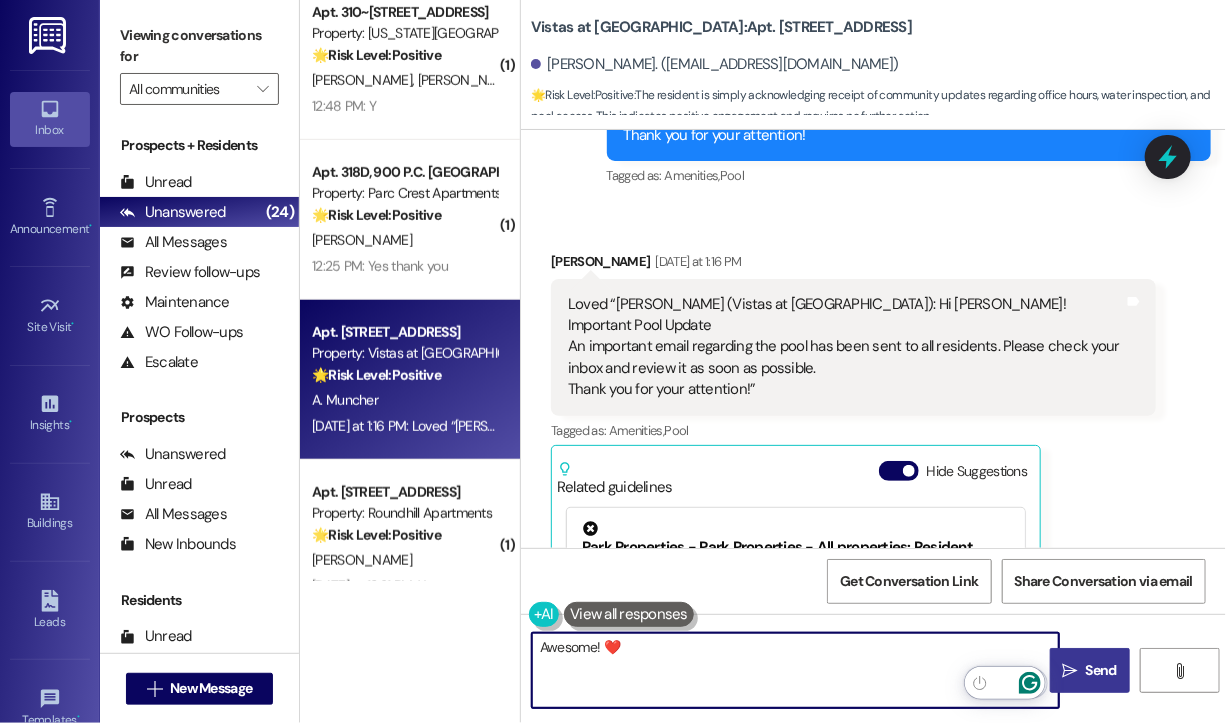 type on "Awesome! ❤️" 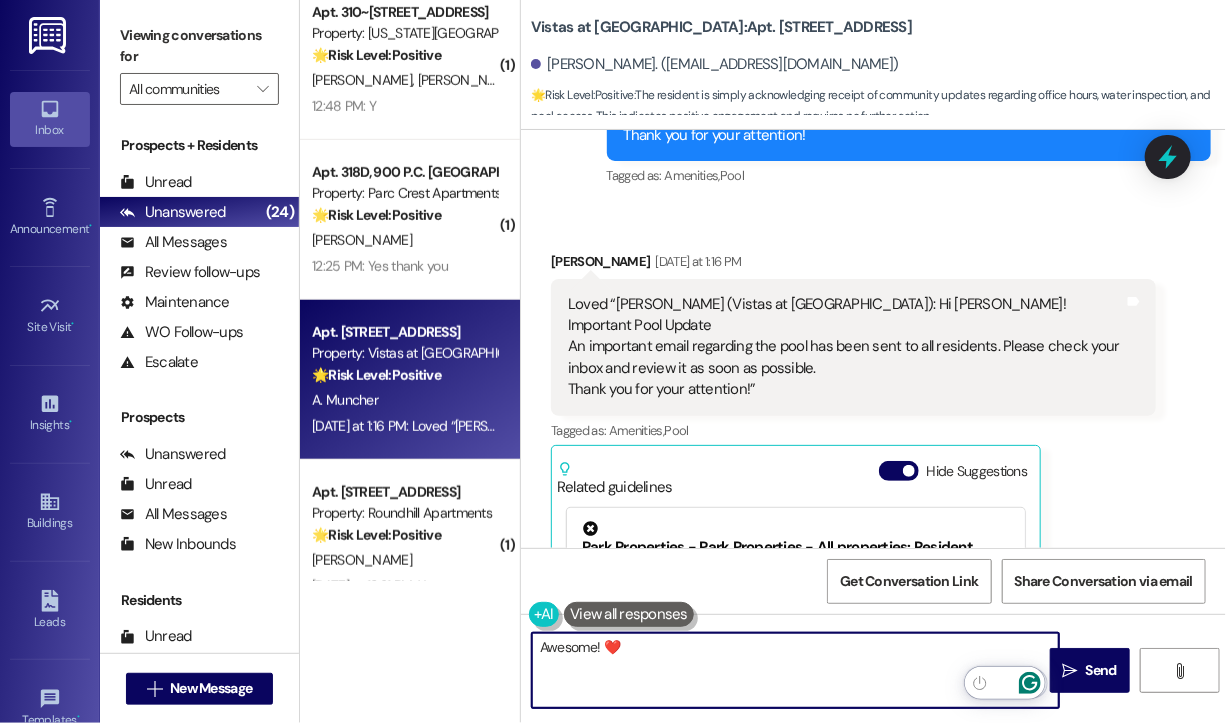 drag, startPoint x: 1088, startPoint y: 670, endPoint x: 1043, endPoint y: 667, distance: 45.099888 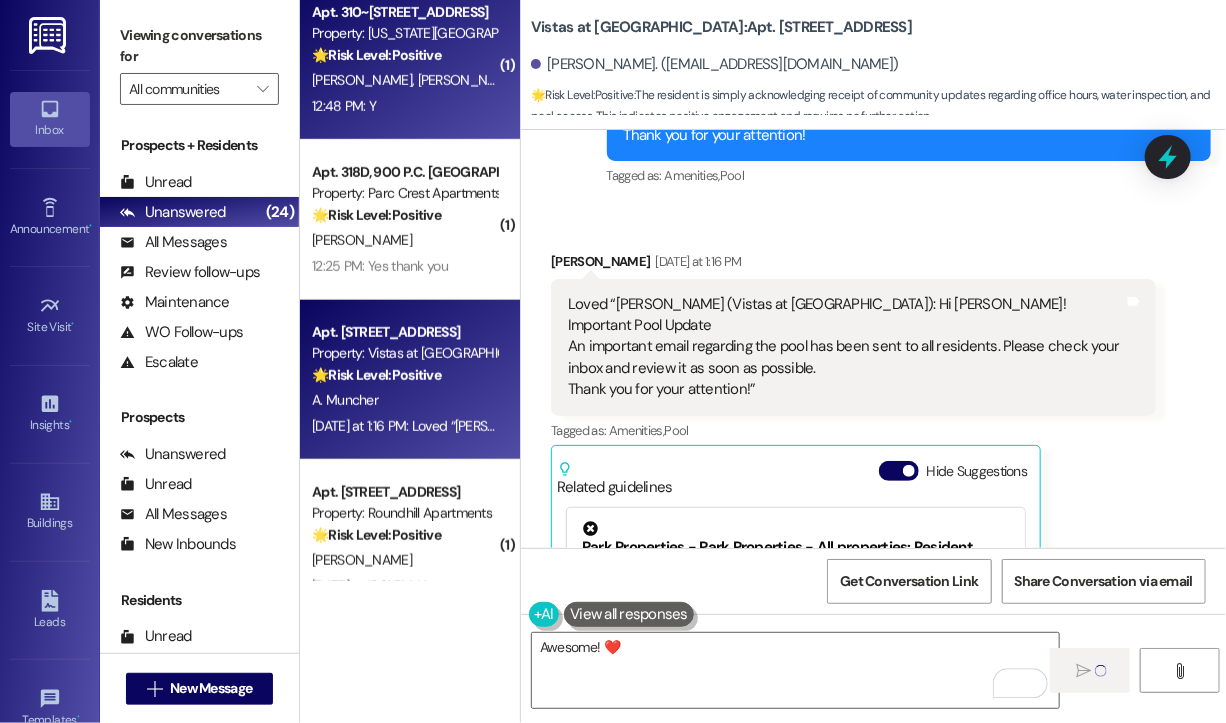 click on "12:48 PM: Y 12:48 PM: Y" at bounding box center [404, 106] 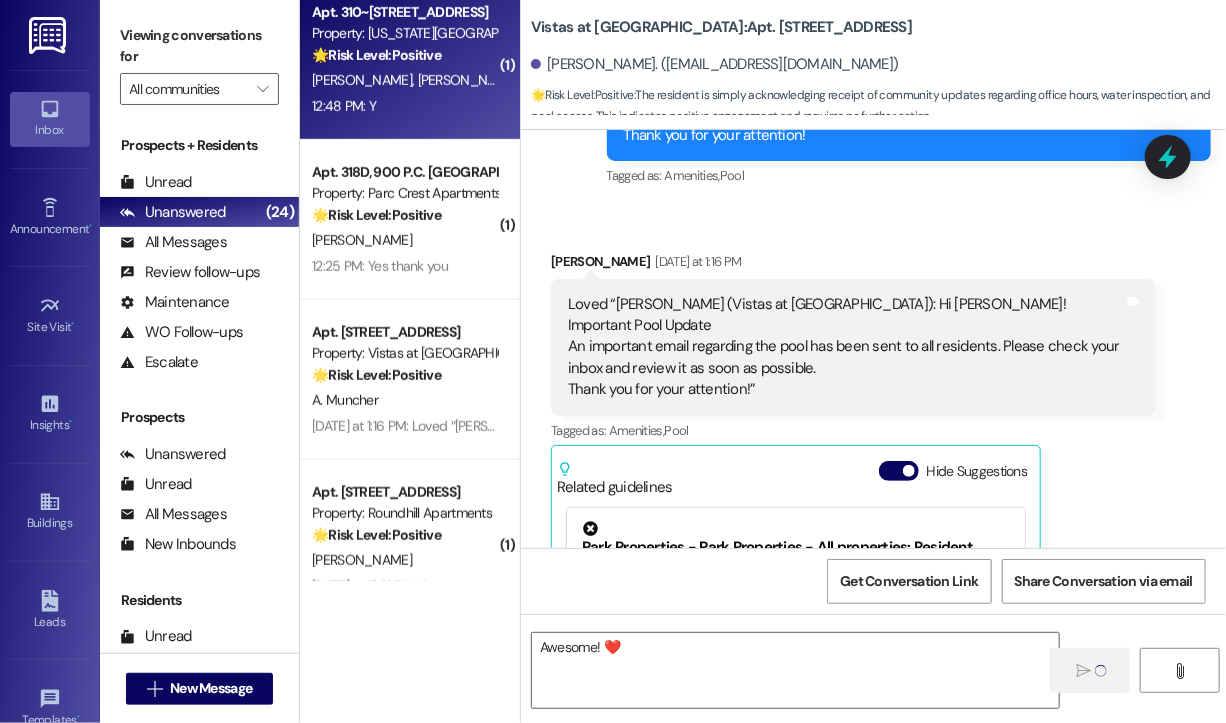 type on "Fetching suggested responses. Please feel free to read through the conversation in the meantime." 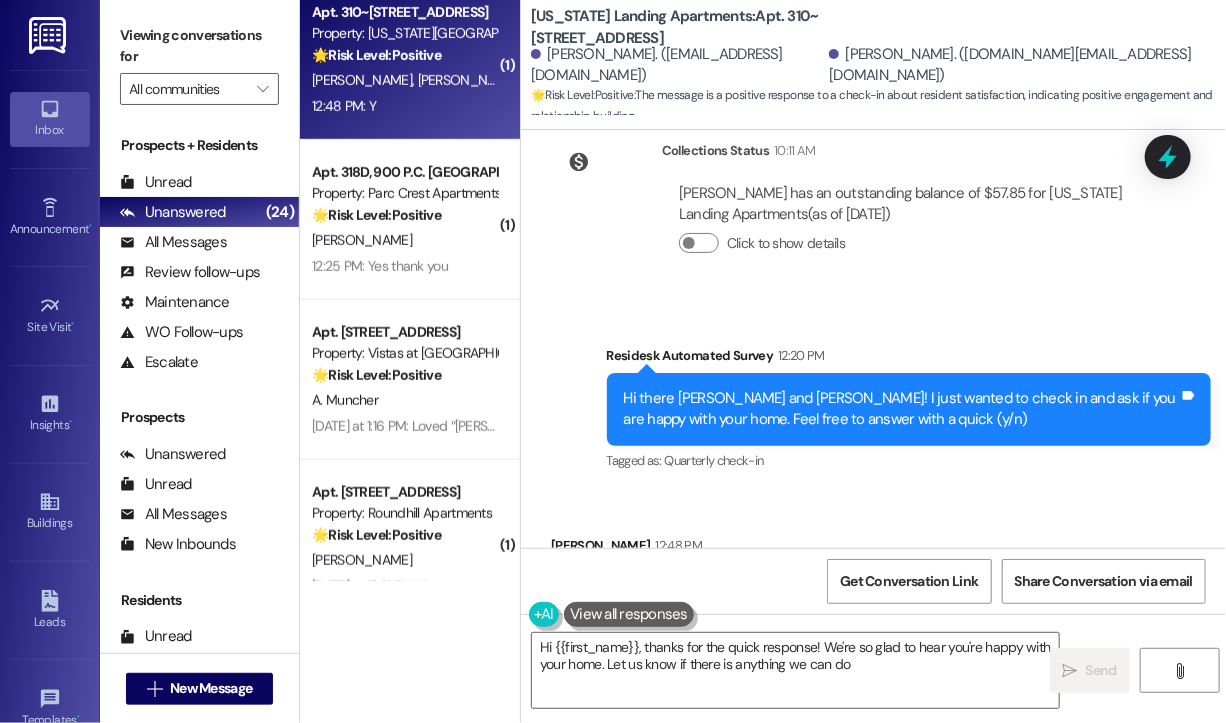 scroll, scrollTop: 957, scrollLeft: 0, axis: vertical 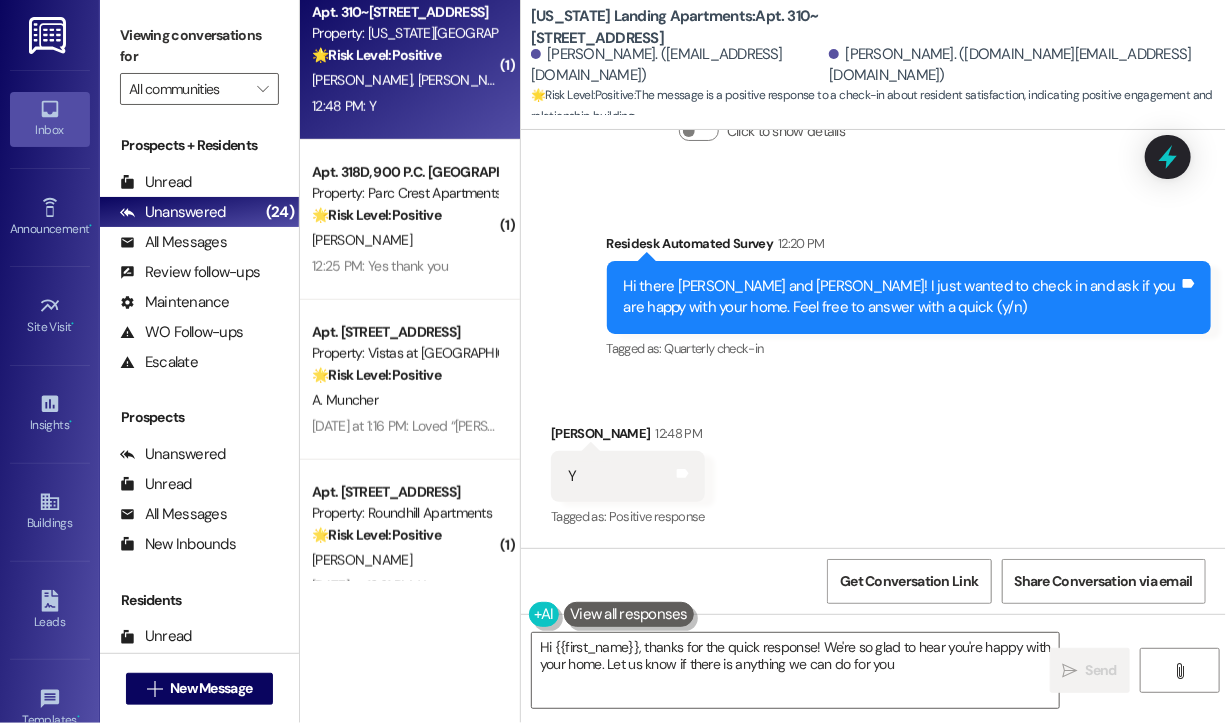 type on "Hi {{first_name}}, thanks for the quick response! We're so glad to hear you're happy with your home. Let us know if there is anything we can do for you!" 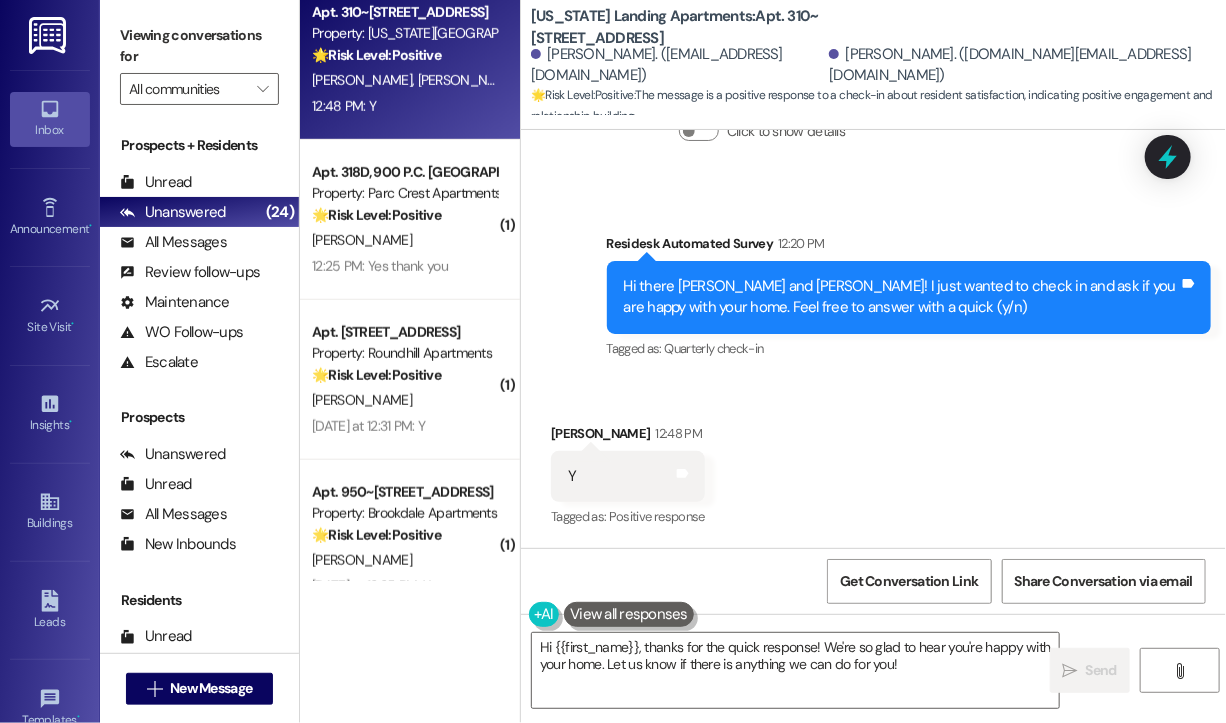 click on "Received via SMS [PERSON_NAME] 12:48 PM Y Tags and notes Tagged as:   Positive response Click to highlight conversations about Positive response" at bounding box center (873, 462) 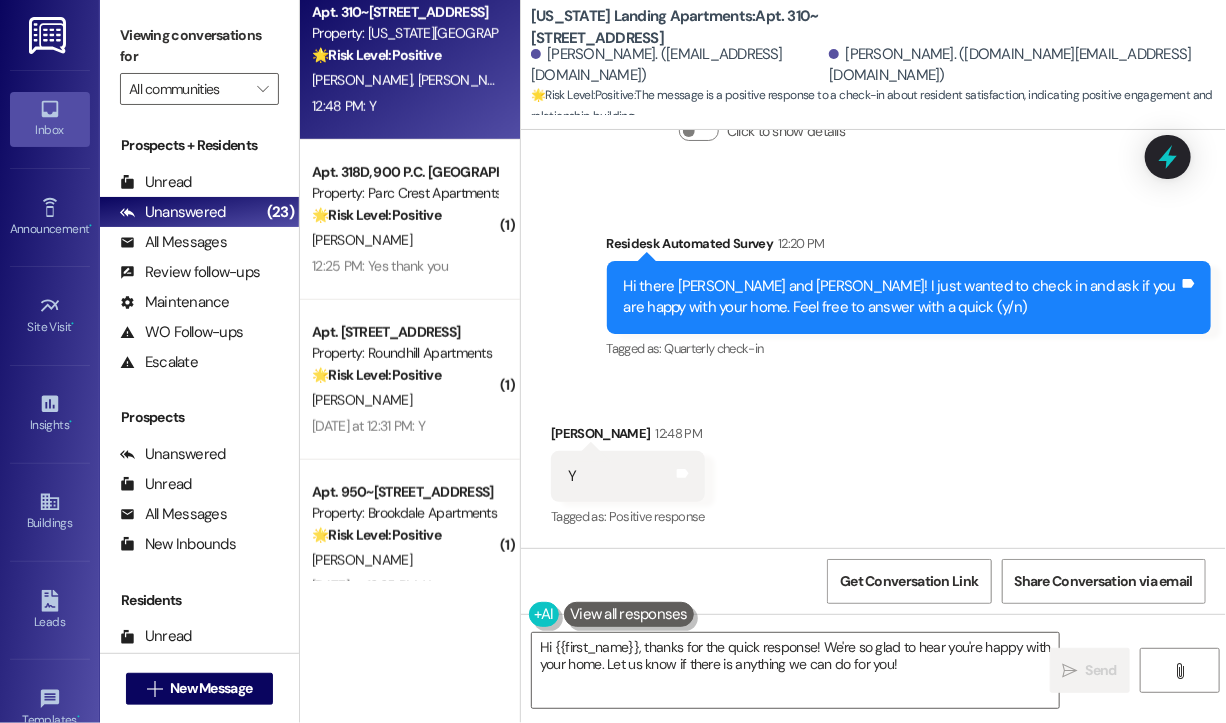 scroll, scrollTop: 958, scrollLeft: 0, axis: vertical 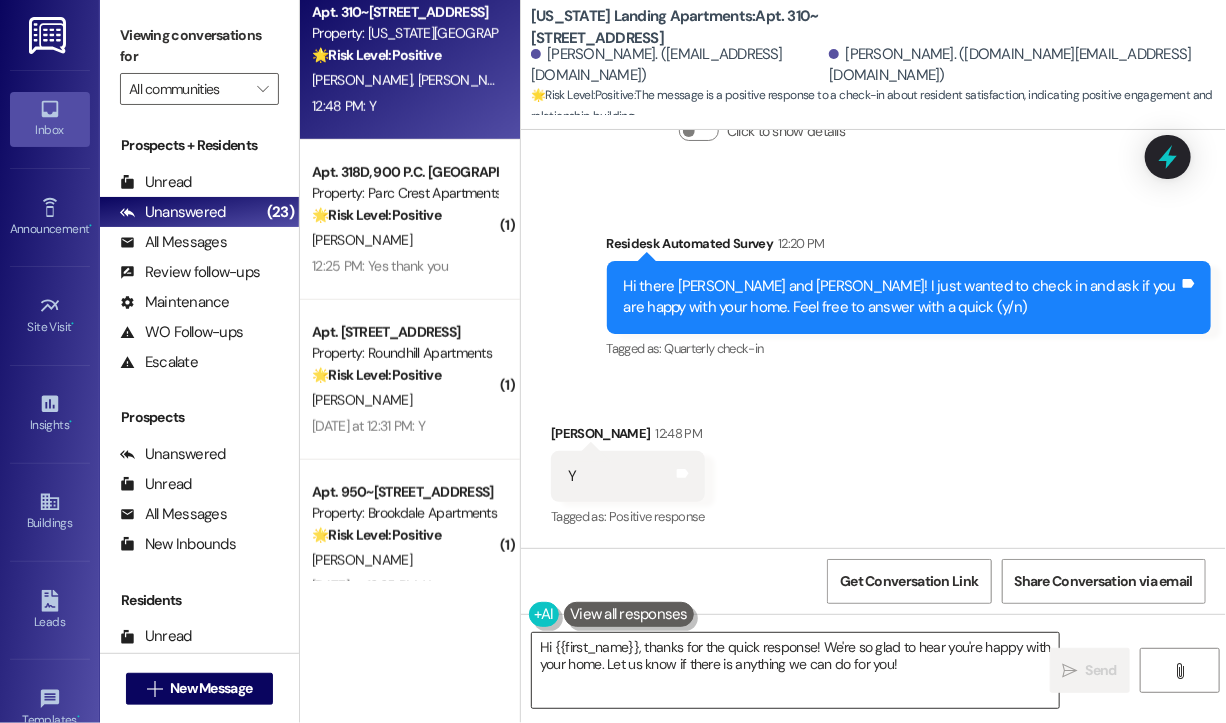 click on "Hi {{first_name}}, thanks for the quick response! We're so glad to hear you're happy with your home. Let us know if there is anything we can do for you!" at bounding box center [795, 670] 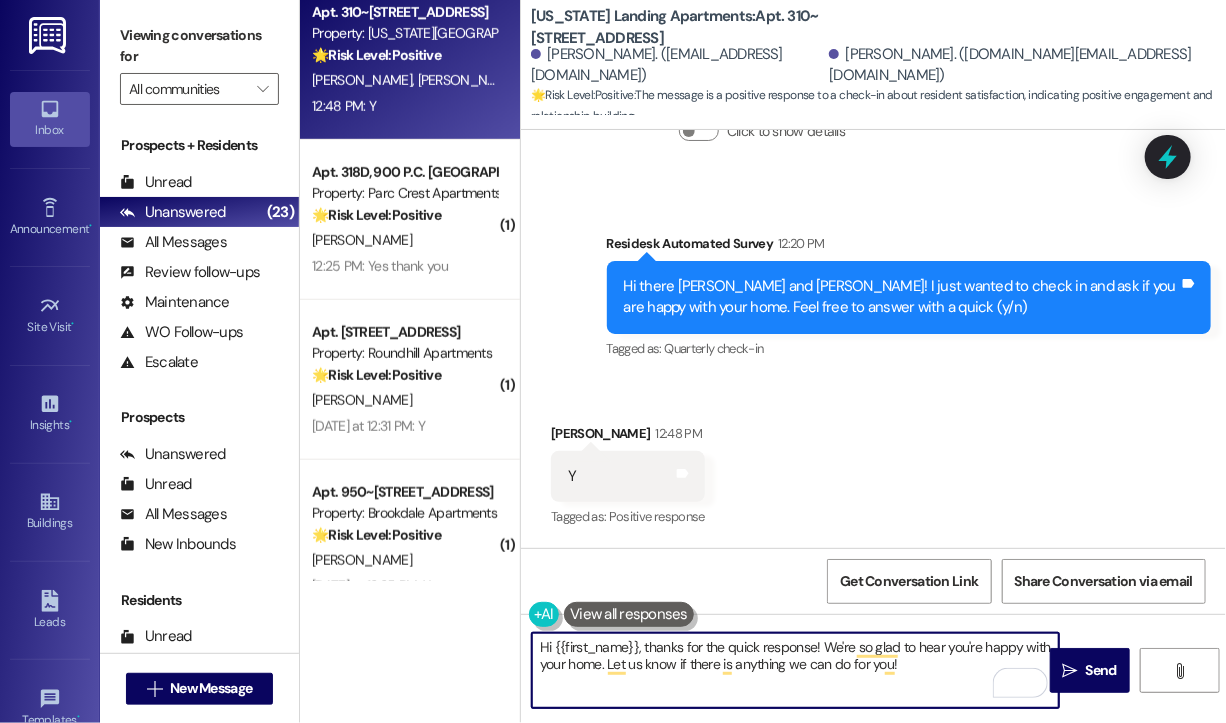 scroll, scrollTop: 958, scrollLeft: 0, axis: vertical 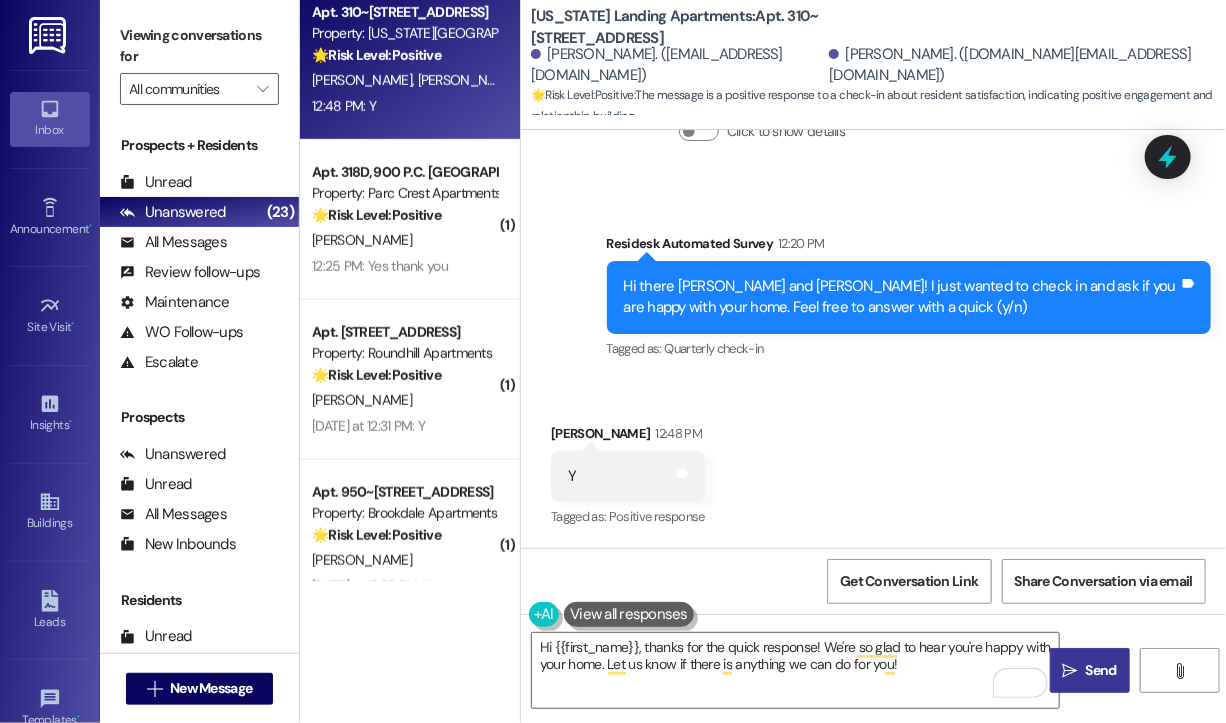 click on " Send" at bounding box center (1090, 670) 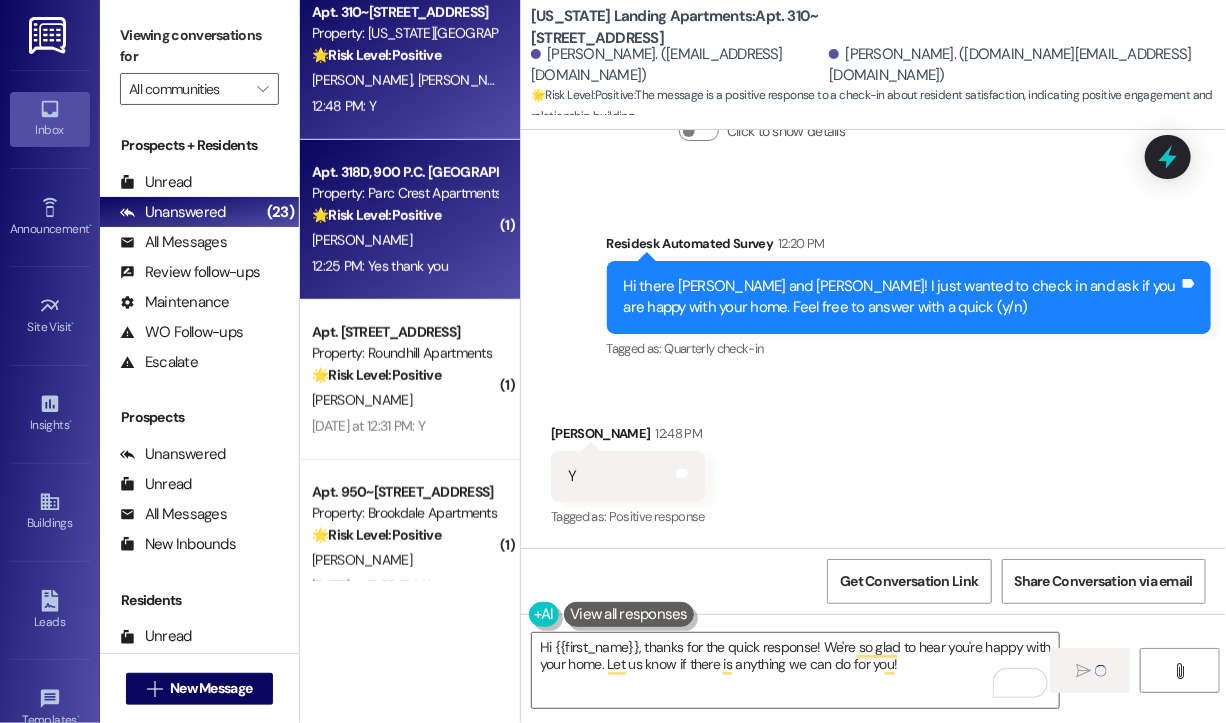 click on "12:25 PM: Yes thank you 12:25 PM: Yes thank you" at bounding box center (380, 266) 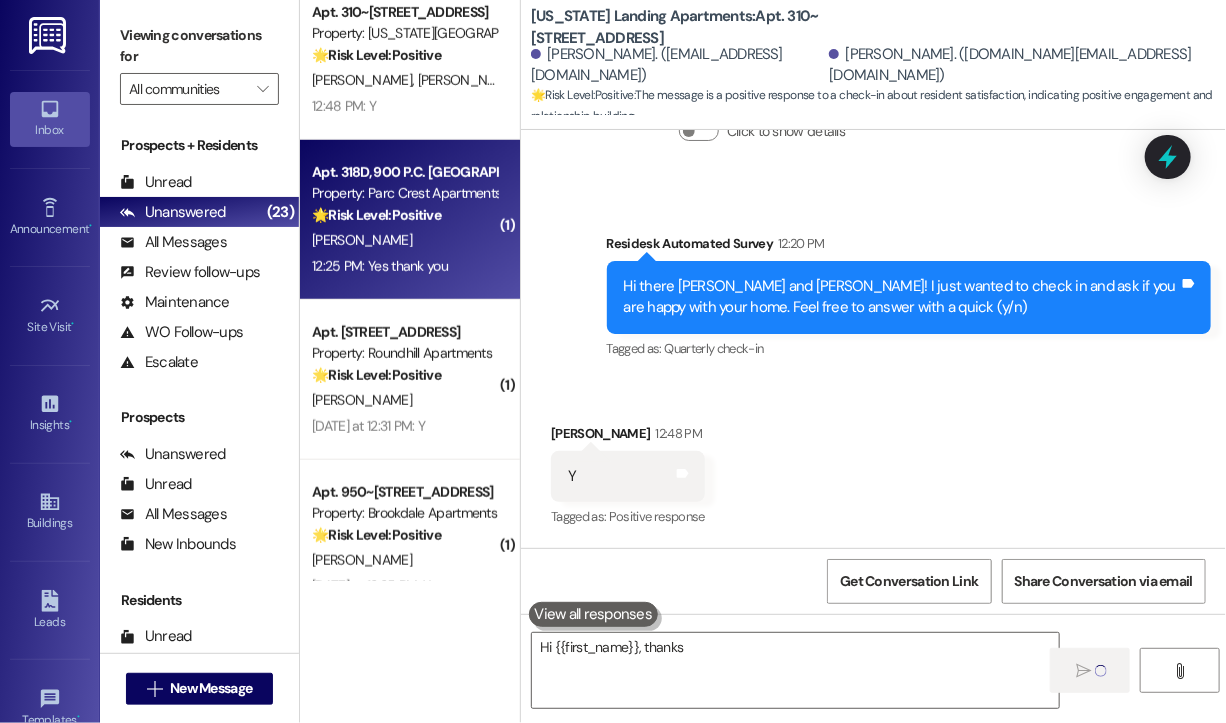 type on "Hi {{first_name}}, thanks for" 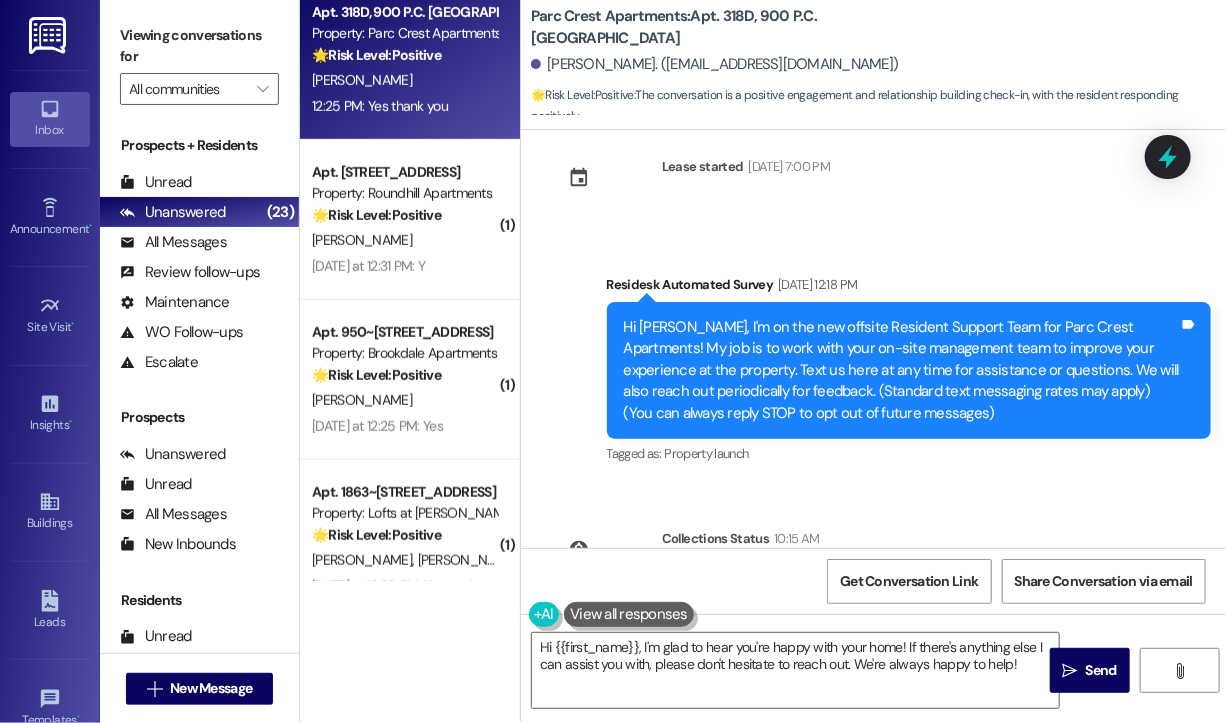scroll, scrollTop: 0, scrollLeft: 0, axis: both 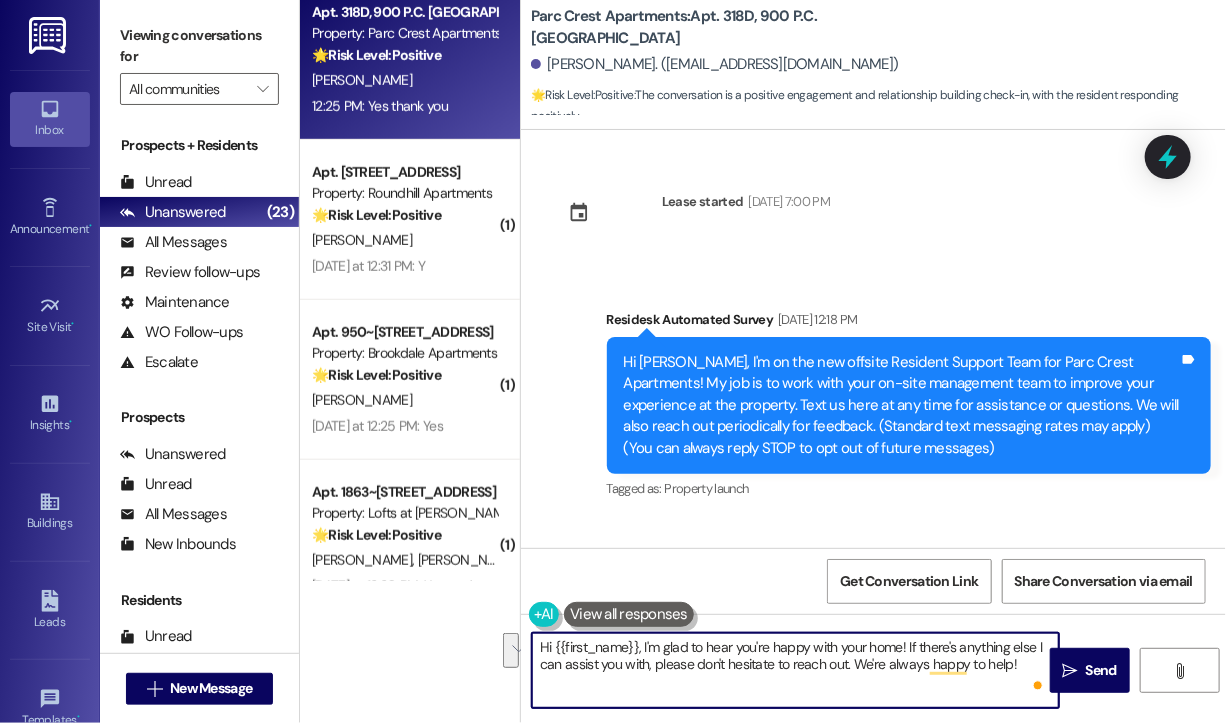 drag, startPoint x: 1028, startPoint y: 666, endPoint x: 906, endPoint y: 647, distance: 123.47064 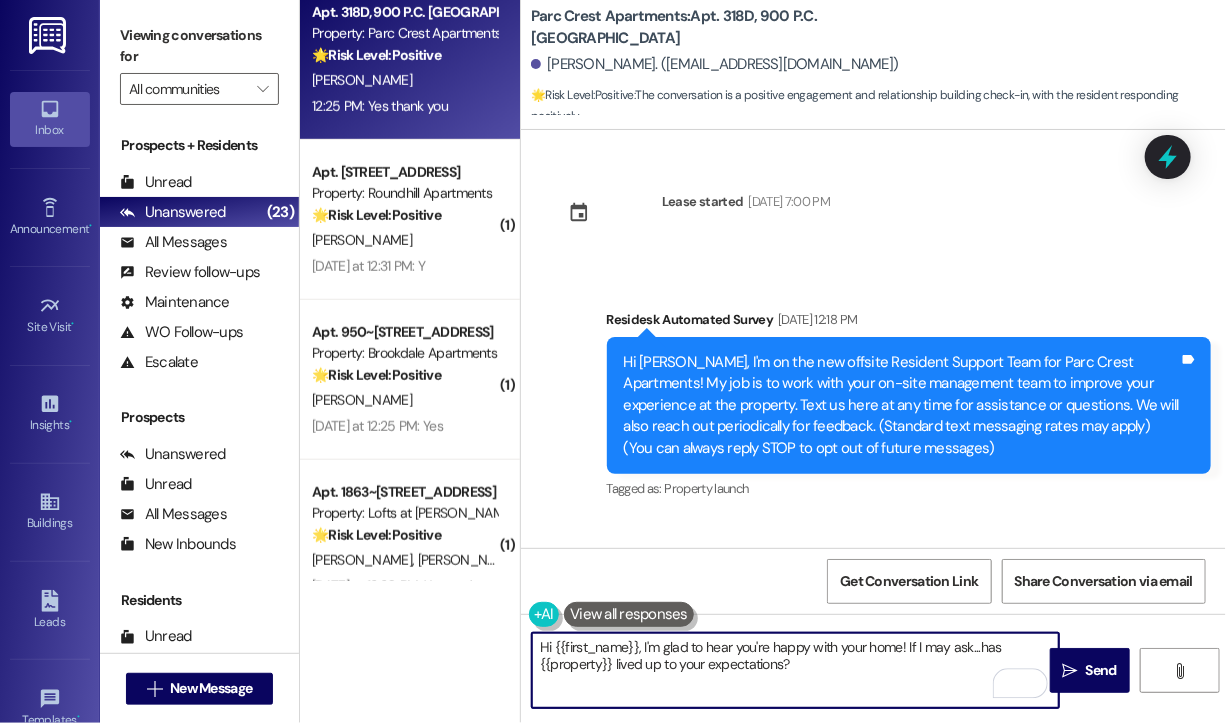 click on "Hi {{first_name}}, I'm glad to hear you're happy with your home! If I may ask...has {{property}} lived up to your expectations?" at bounding box center [795, 670] 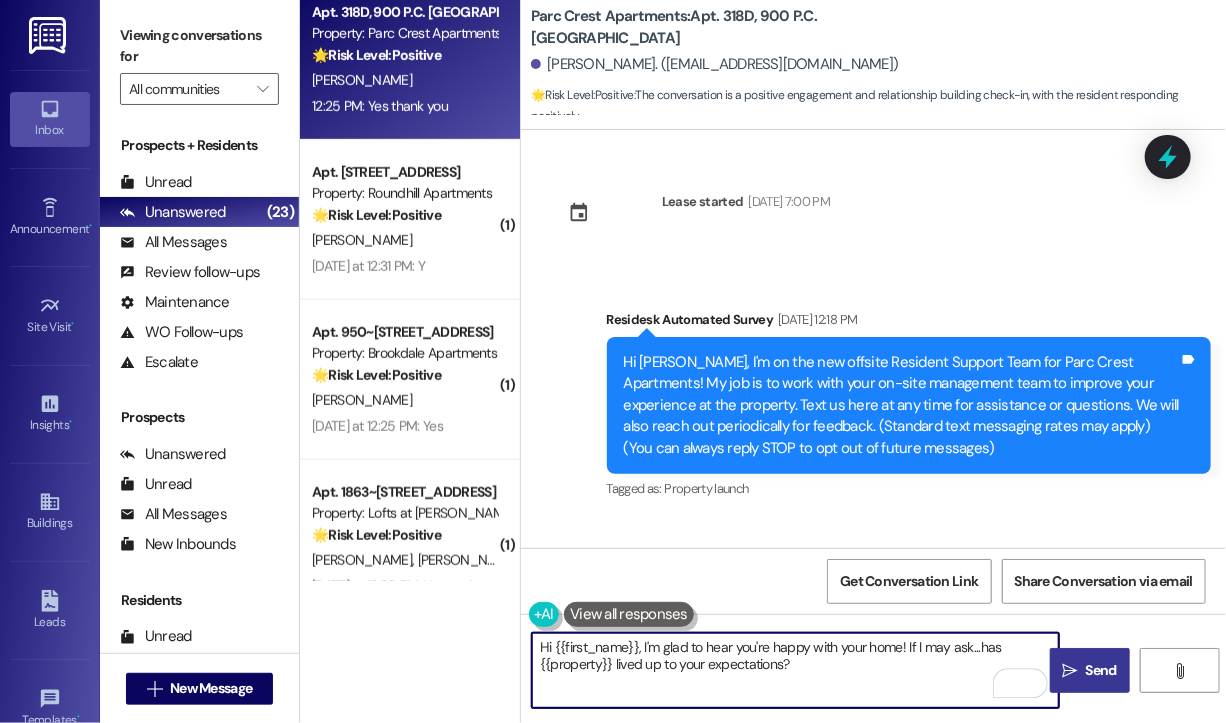type on "Hi {{first_name}}, I'm glad to hear you're happy with your home! If I may ask...has {{property}} lived up to your expectations?" 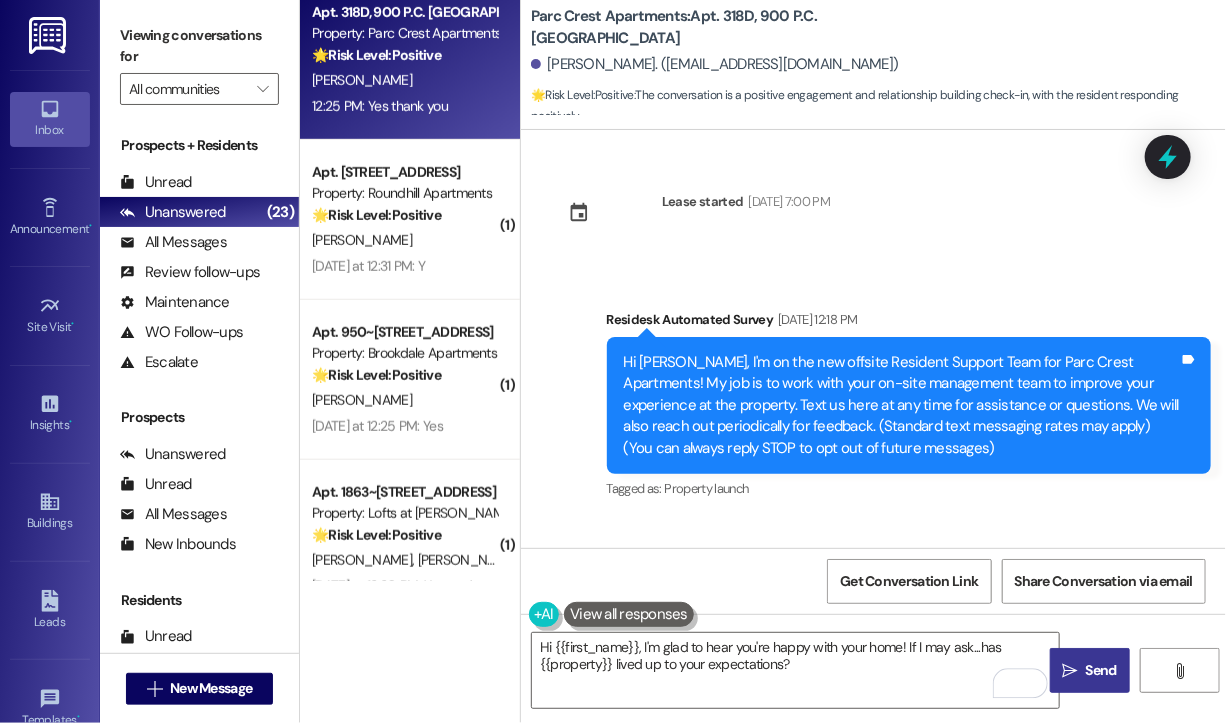 click on "Send" at bounding box center (1101, 670) 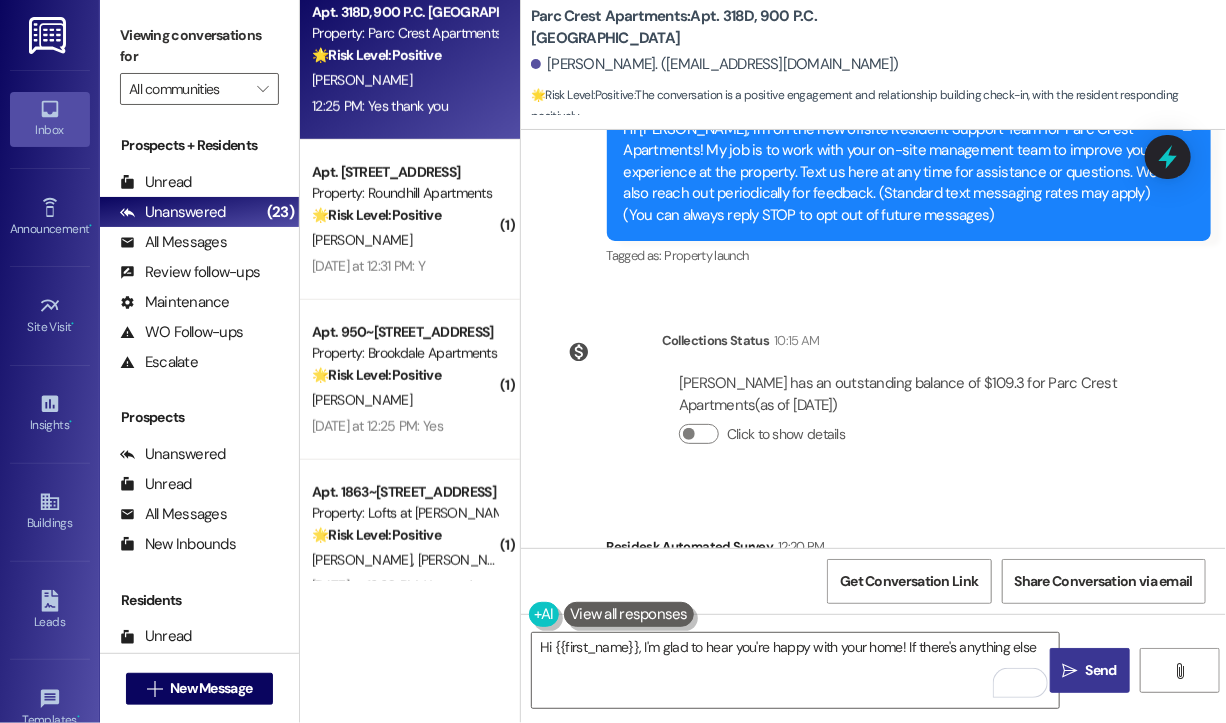 scroll, scrollTop: 532, scrollLeft: 0, axis: vertical 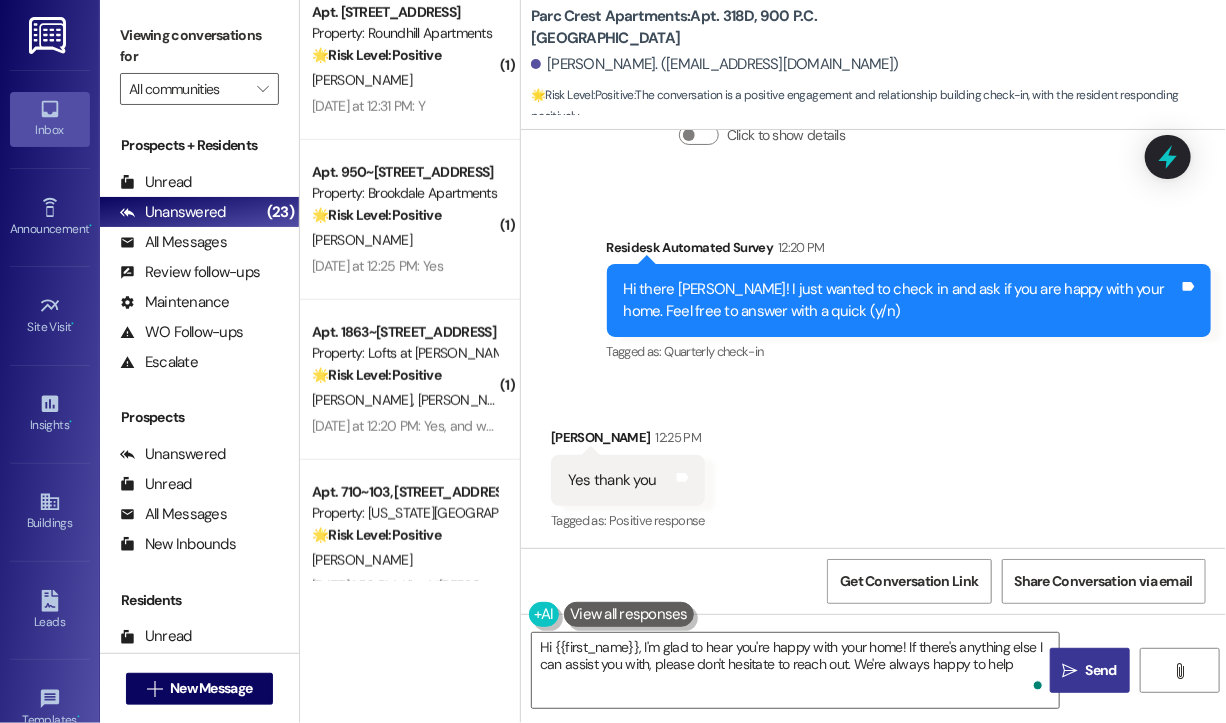 type on "Hi {{first_name}}, I'm glad to hear you're happy with your home! If there's anything else I can assist you with, please don't hesitate to reach out. We're always happy to help!" 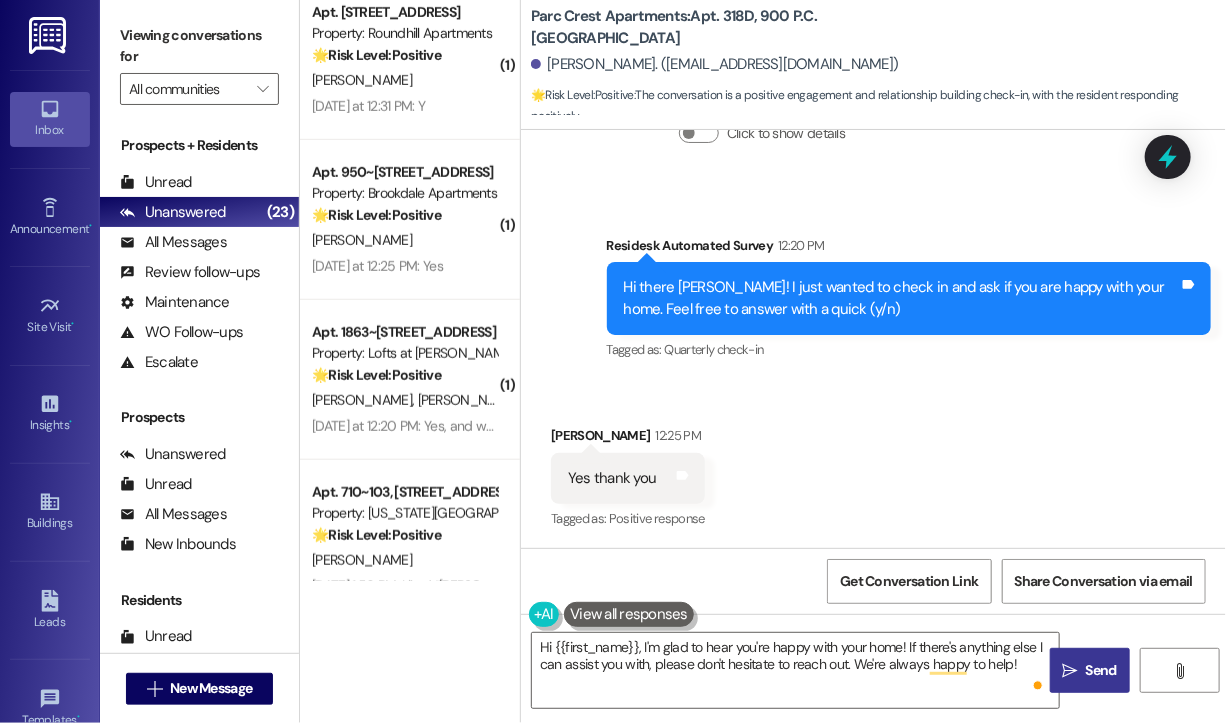 scroll, scrollTop: 696, scrollLeft: 0, axis: vertical 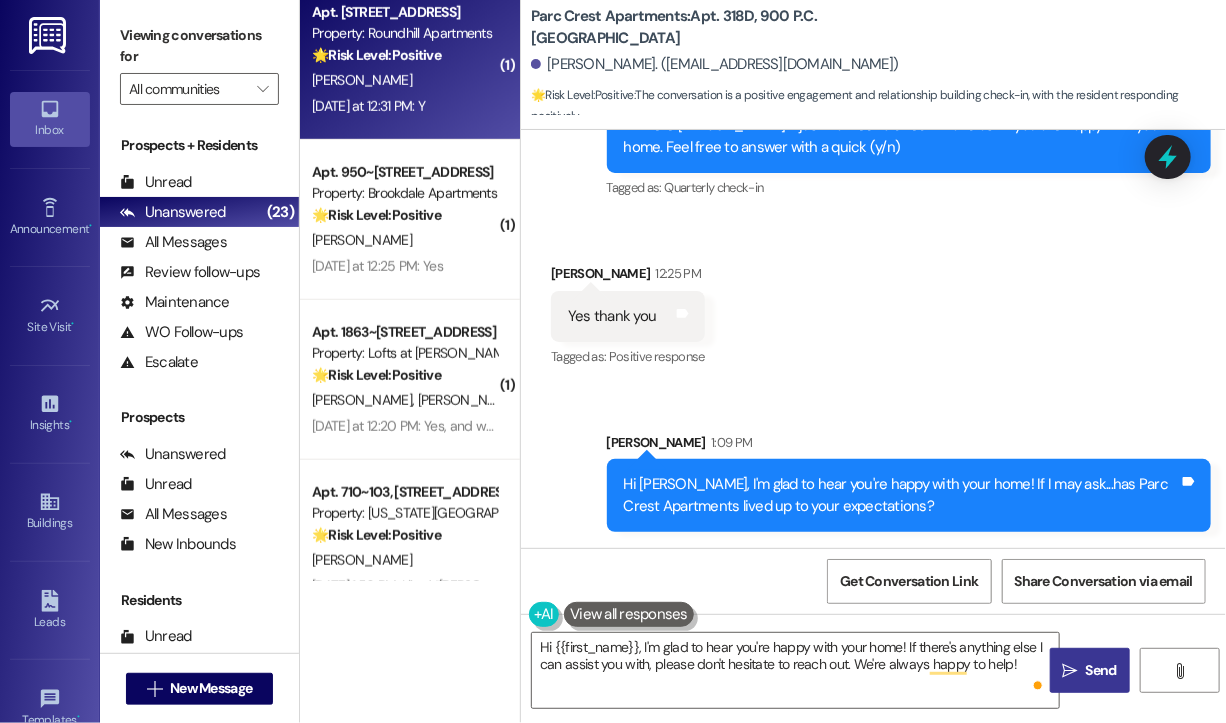 click on "[DATE] at 12:31 PM: Y [DATE] at 12:31 PM: Y" at bounding box center [404, 106] 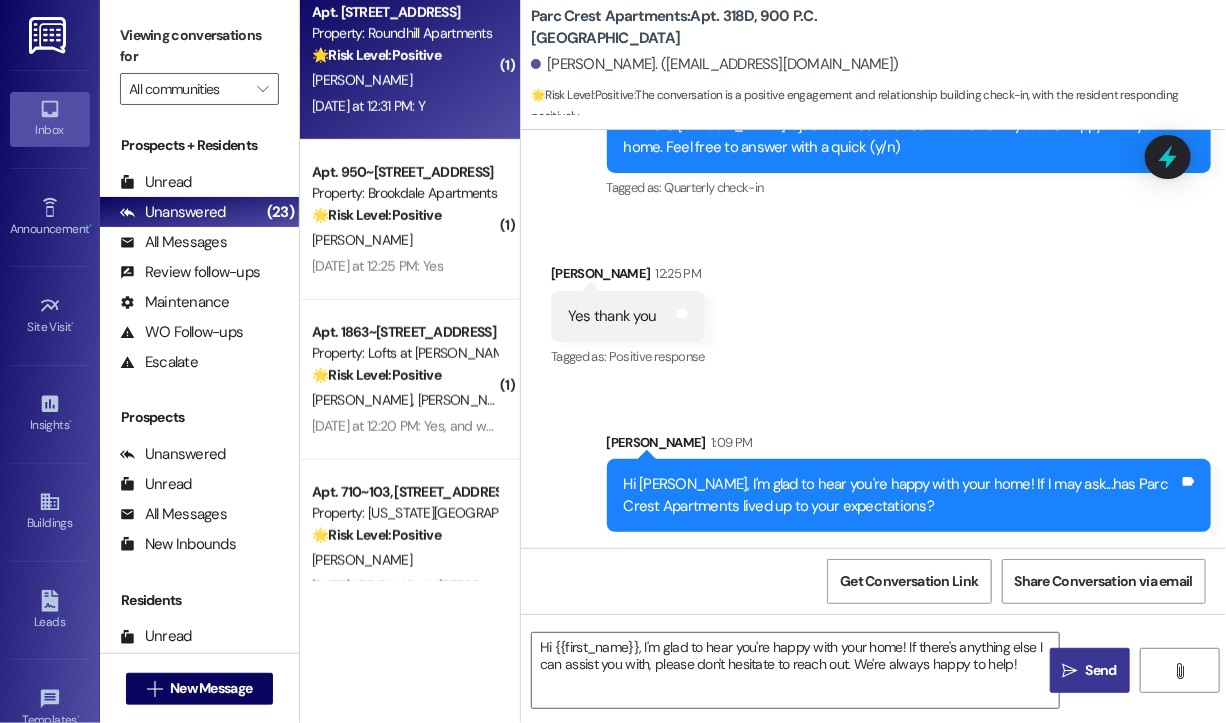 type on "Fetching suggested responses. Please feel free to read through the conversation in the meantime." 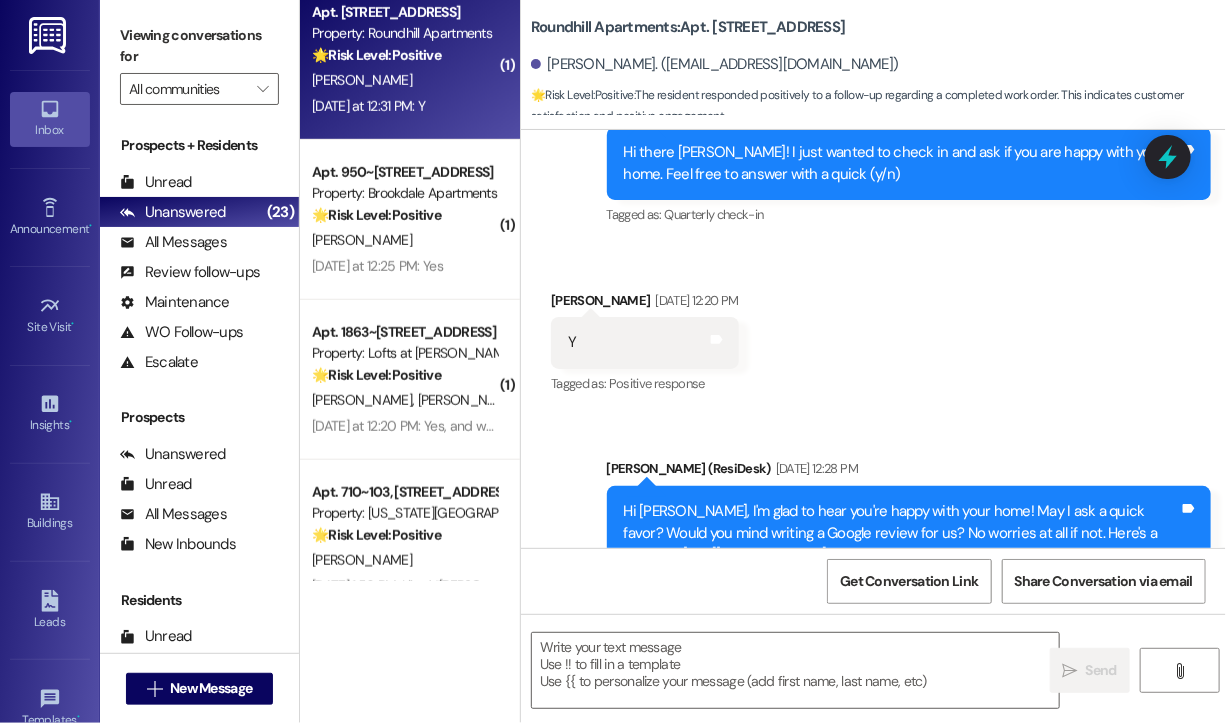 type on "Fetching suggested responses. Please feel free to read through the conversation in the meantime." 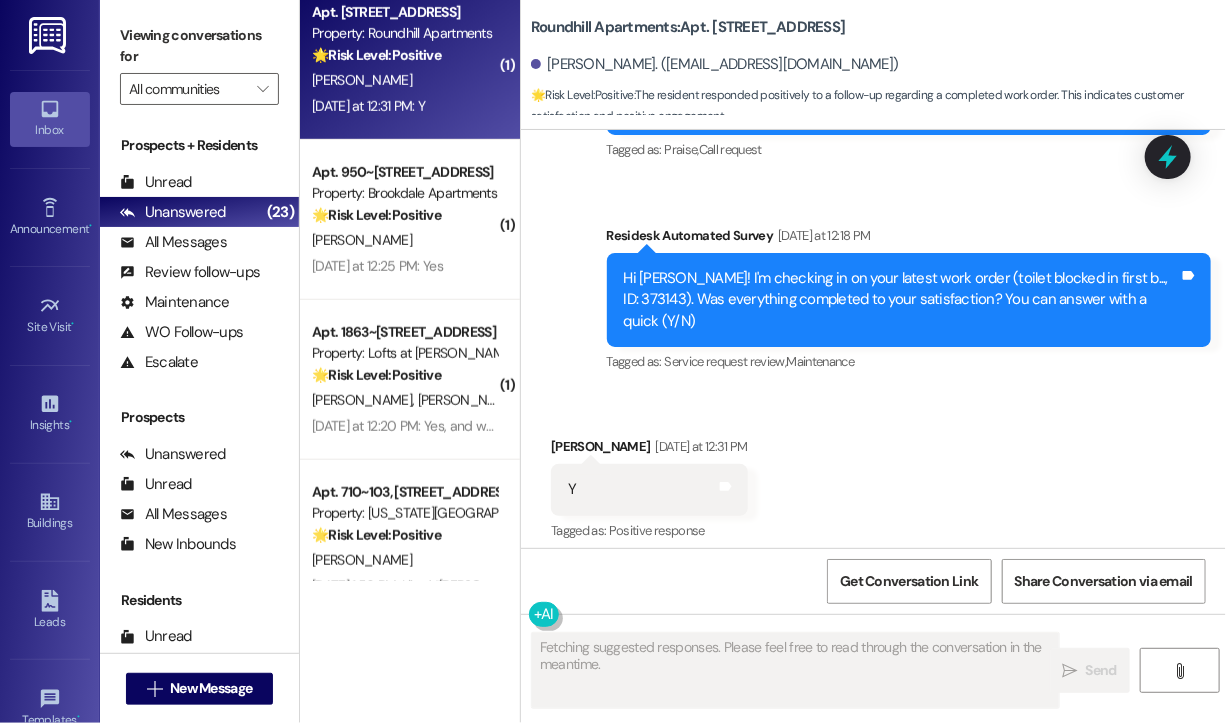 scroll, scrollTop: 964, scrollLeft: 0, axis: vertical 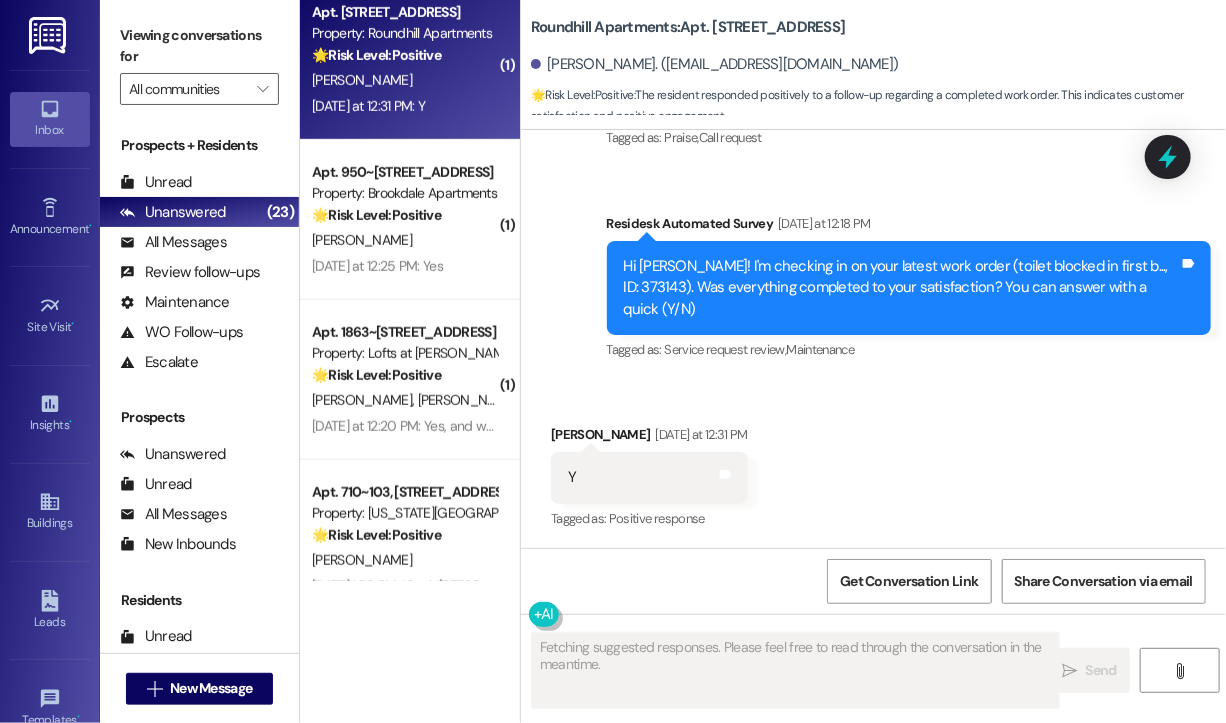 type 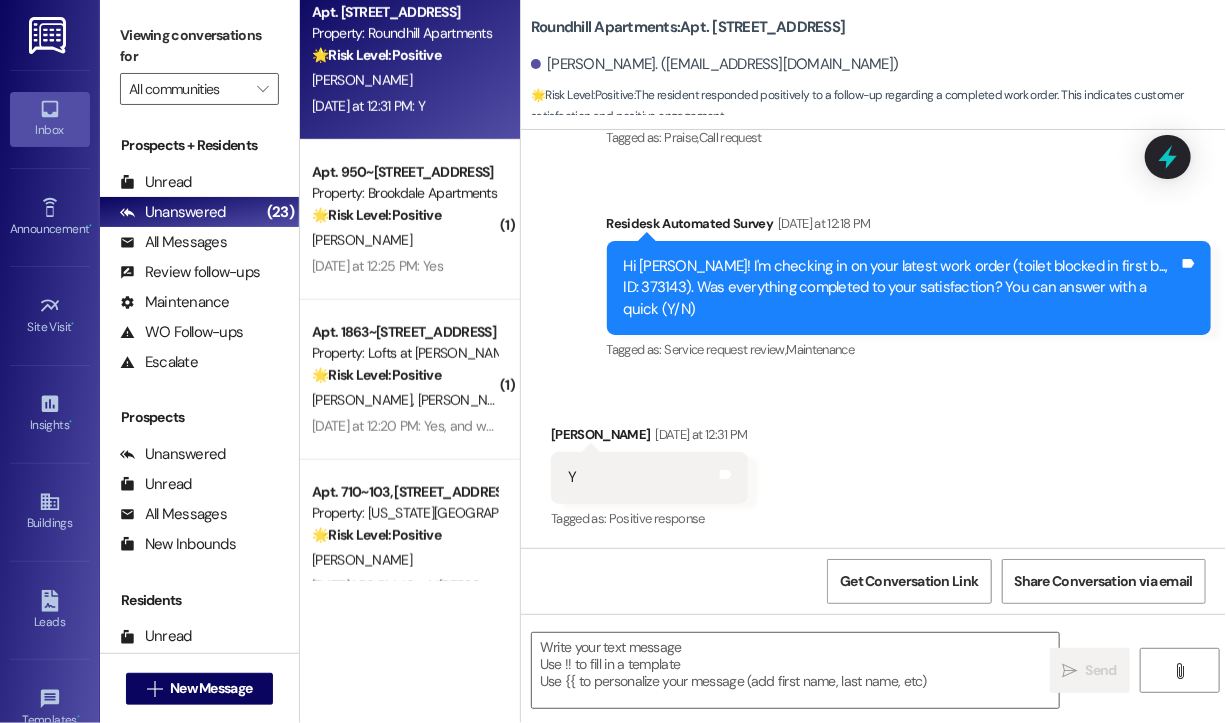 click on "Received via SMS [PERSON_NAME] [DATE] at 12:31 PM Y Tags and notes Tagged as:   Positive response Click to highlight conversations about Positive response" at bounding box center (873, 463) 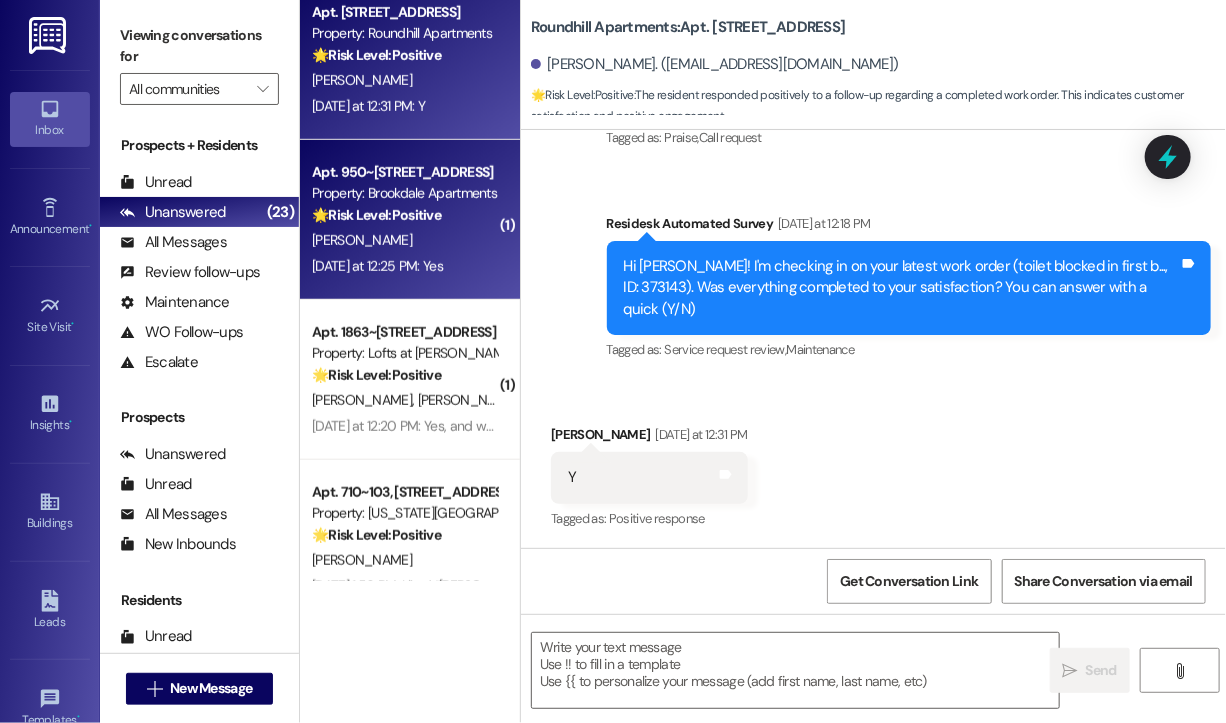 click on "[PERSON_NAME]" at bounding box center [362, 240] 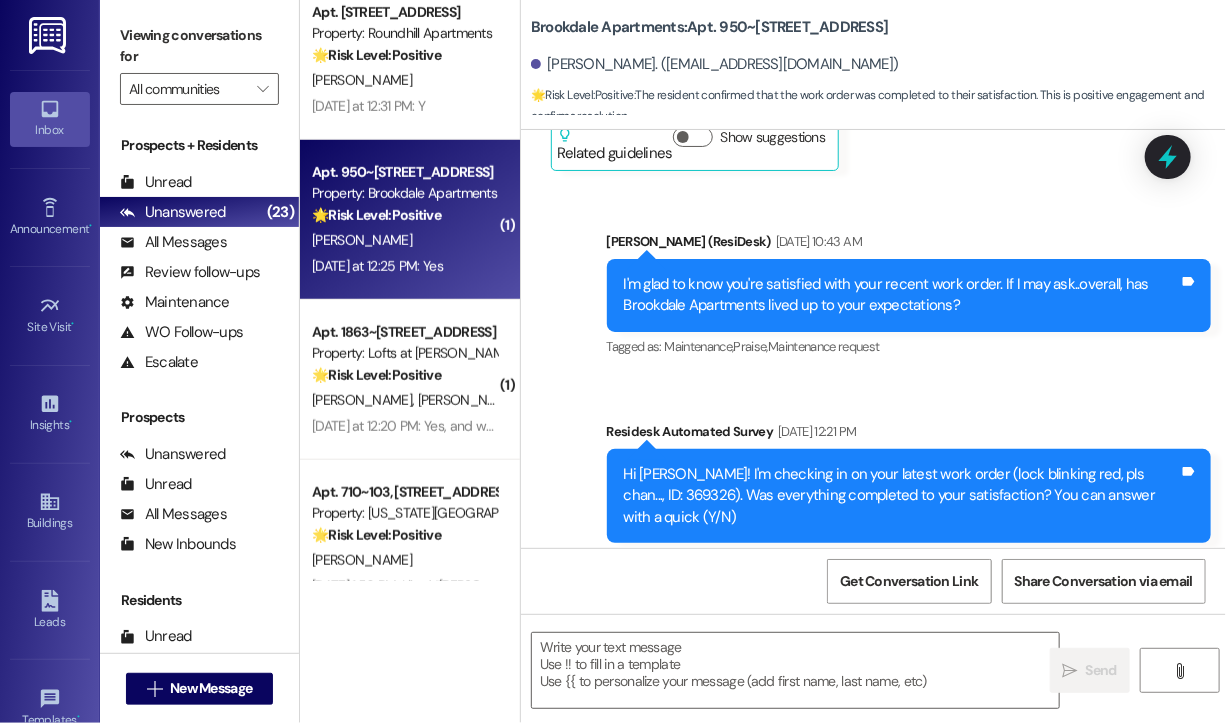 scroll, scrollTop: 4421, scrollLeft: 0, axis: vertical 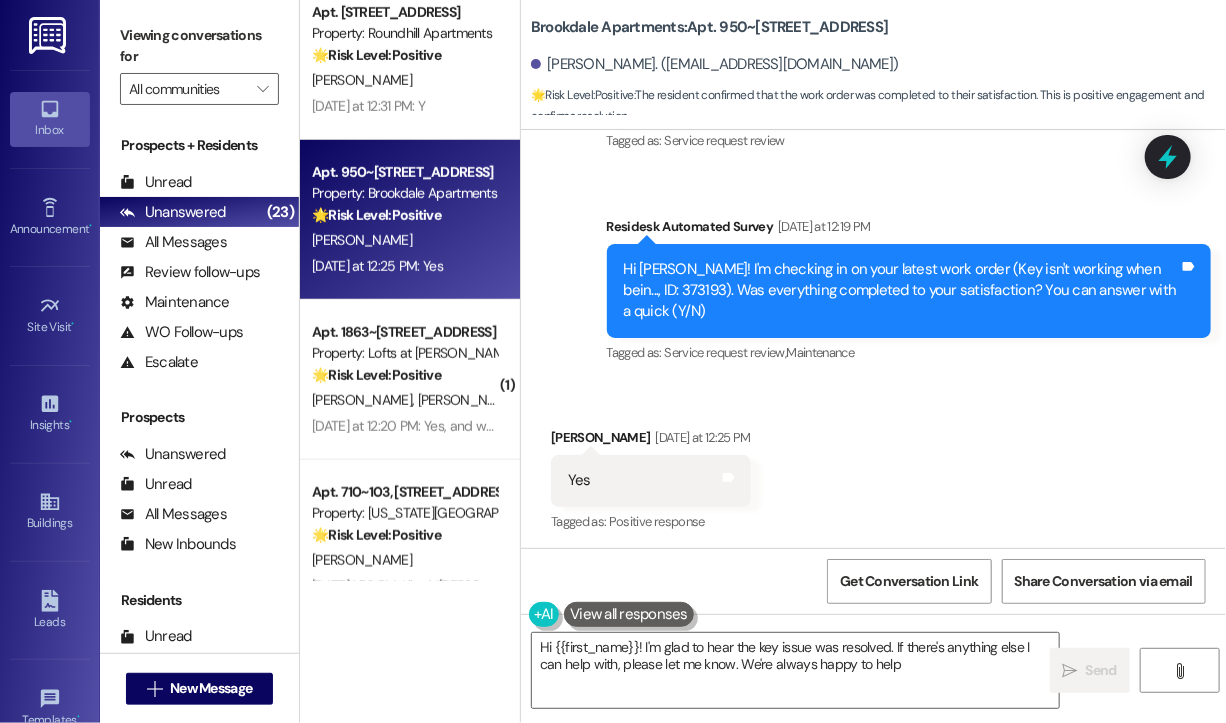 type on "Hi {{first_name}}! I'm glad to hear the key issue was resolved. If there's anything else I can help with, please let me know. We're always happy to help!" 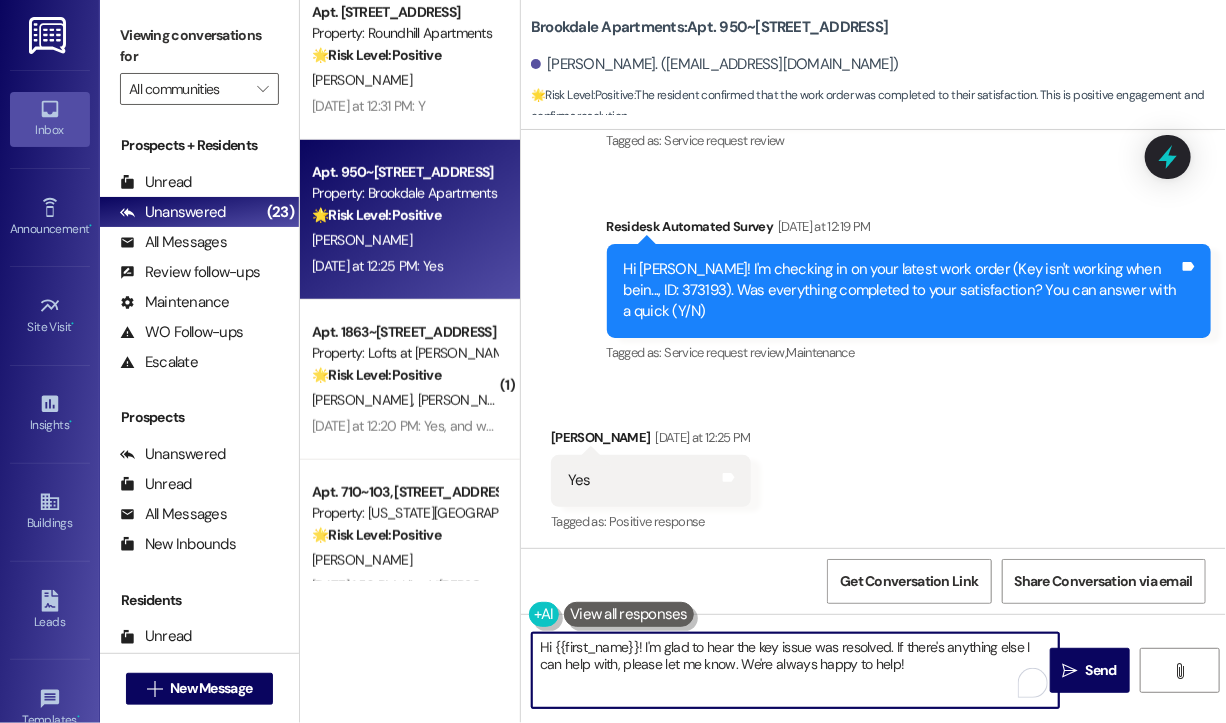 click on "Hi {{first_name}}! I'm glad to hear the key issue was resolved. If there's anything else I can help with, please let me know. We're always happy to help!" at bounding box center [795, 670] 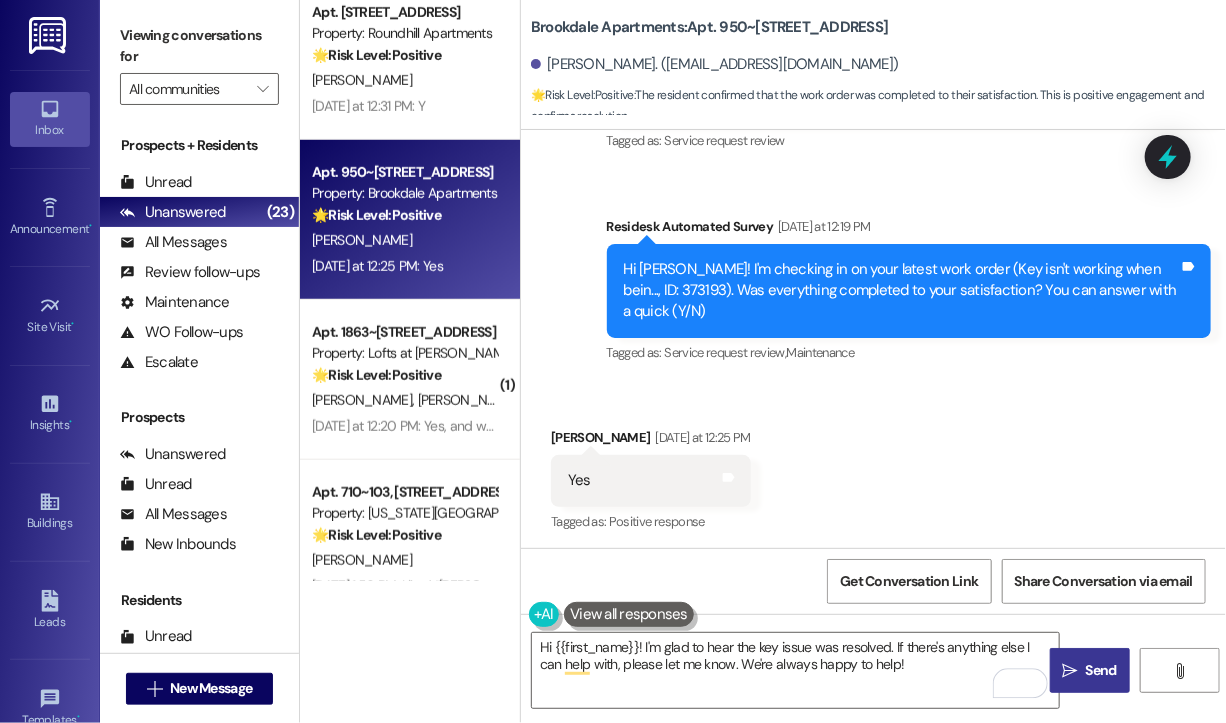 click on "Send" at bounding box center [1101, 670] 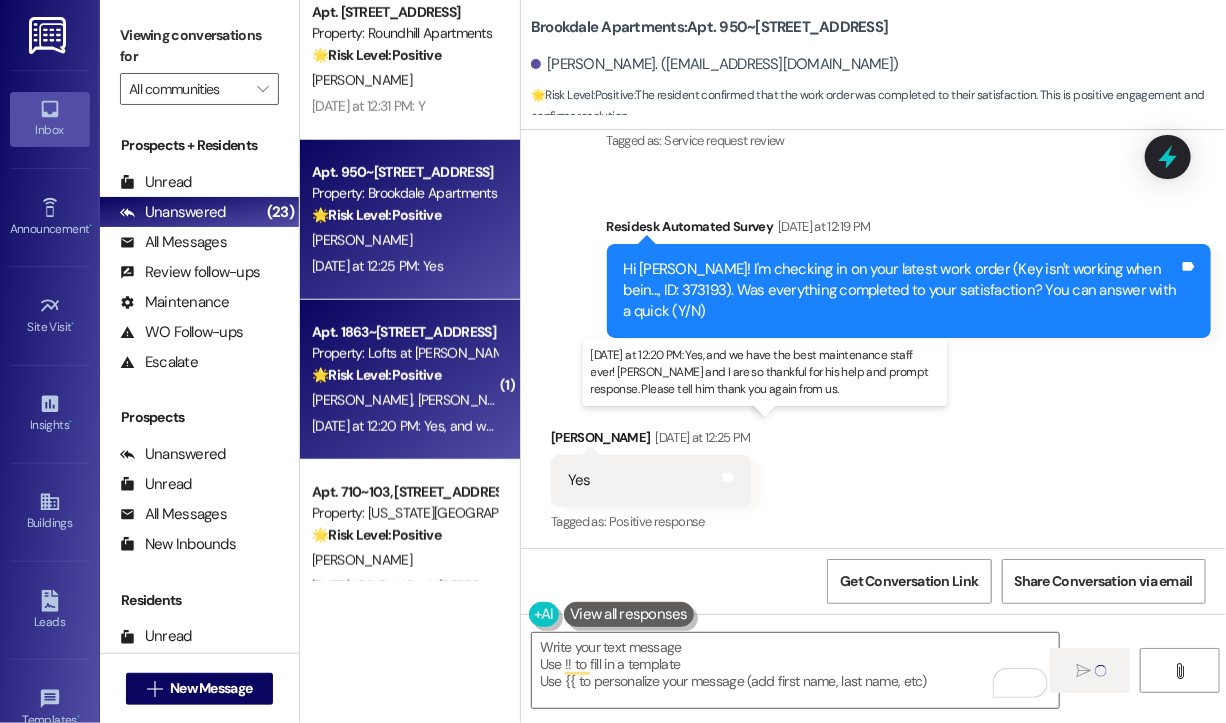 click on "[DATE] at 12:20 PM: Yes, and we have the best maintenance staff ever! [PERSON_NAME] and I are so thankful for his help and prompt response. Please tell him thank you again from us. [DATE] at 12:20 PM: Yes, and we have the best maintenance staff ever! [PERSON_NAME] and I are so thankful for his help and prompt response. Please tell him thank you again from us." at bounding box center [841, 426] 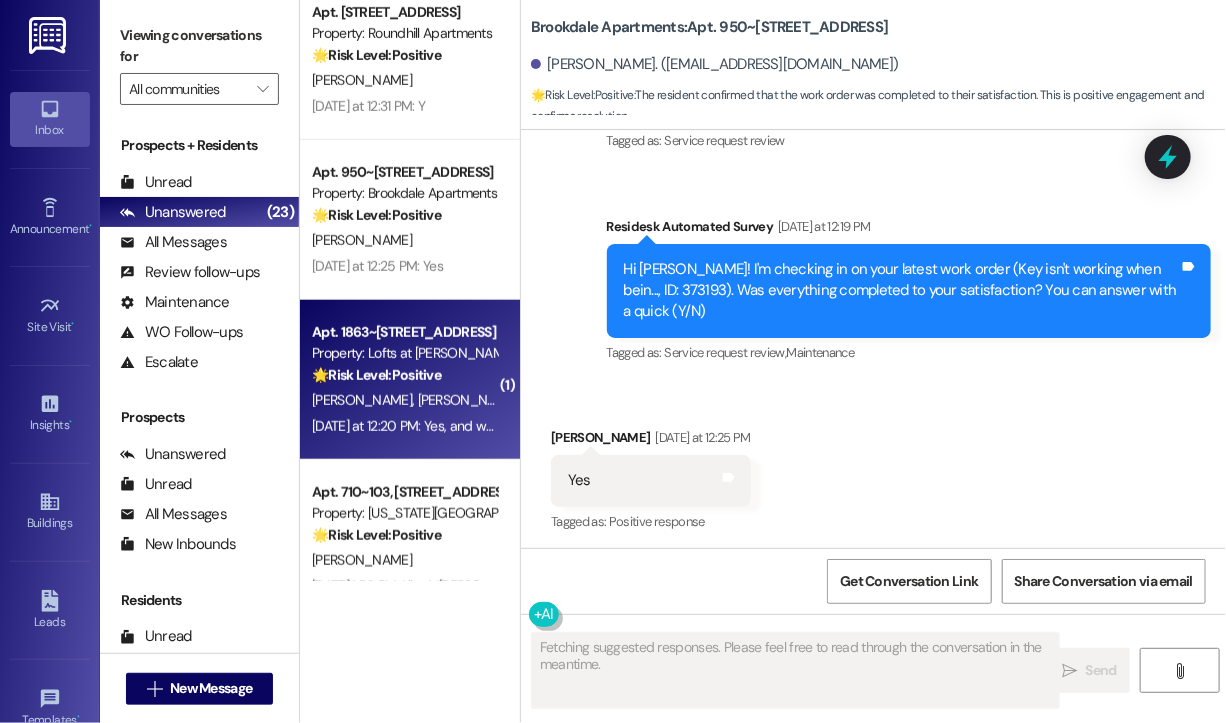 type on "Fetching suggested responses. Please feel free to read through the conversation in the meantime." 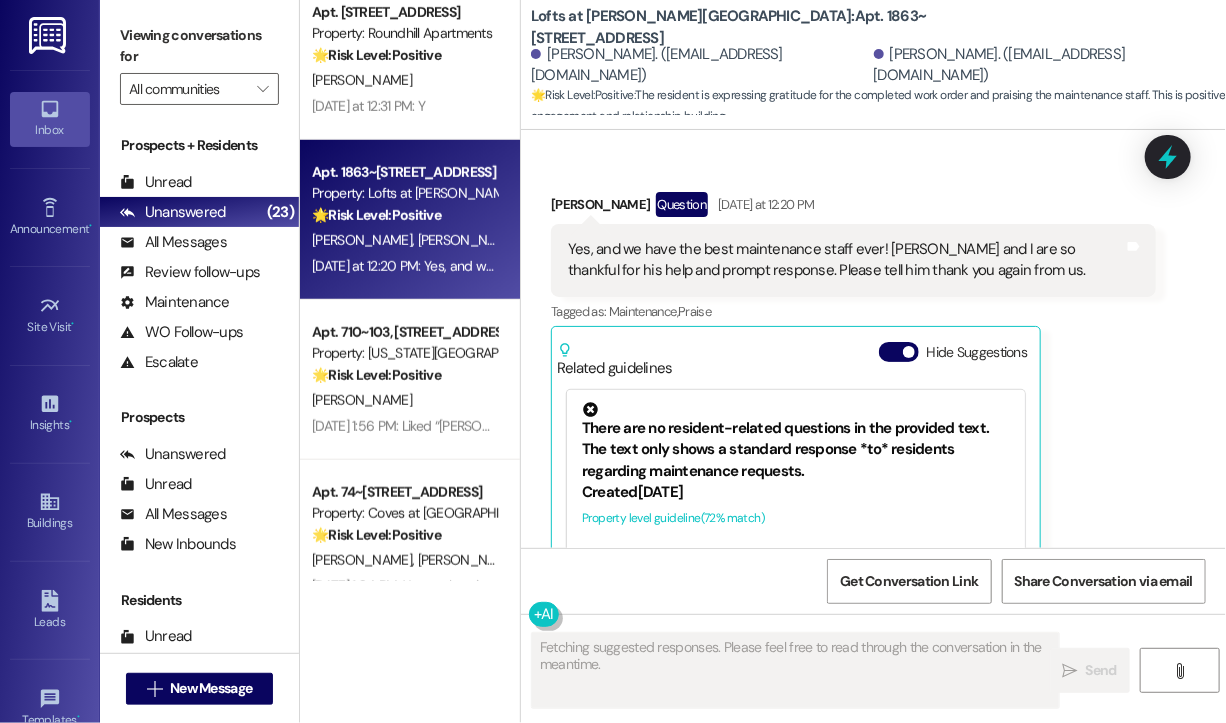 scroll, scrollTop: 2800, scrollLeft: 0, axis: vertical 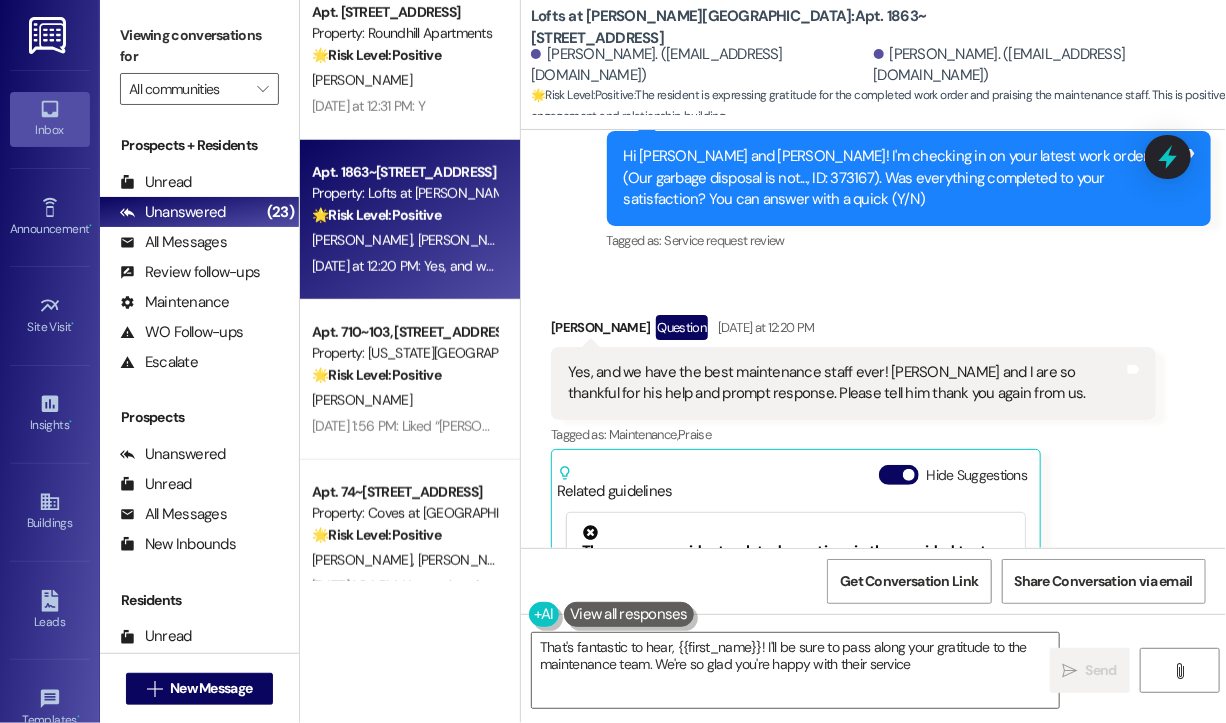 type on "That's fantastic to hear, {{first_name}}! I'll be sure to pass along your gratitude to the maintenance team. We're so glad you're happy with their service!" 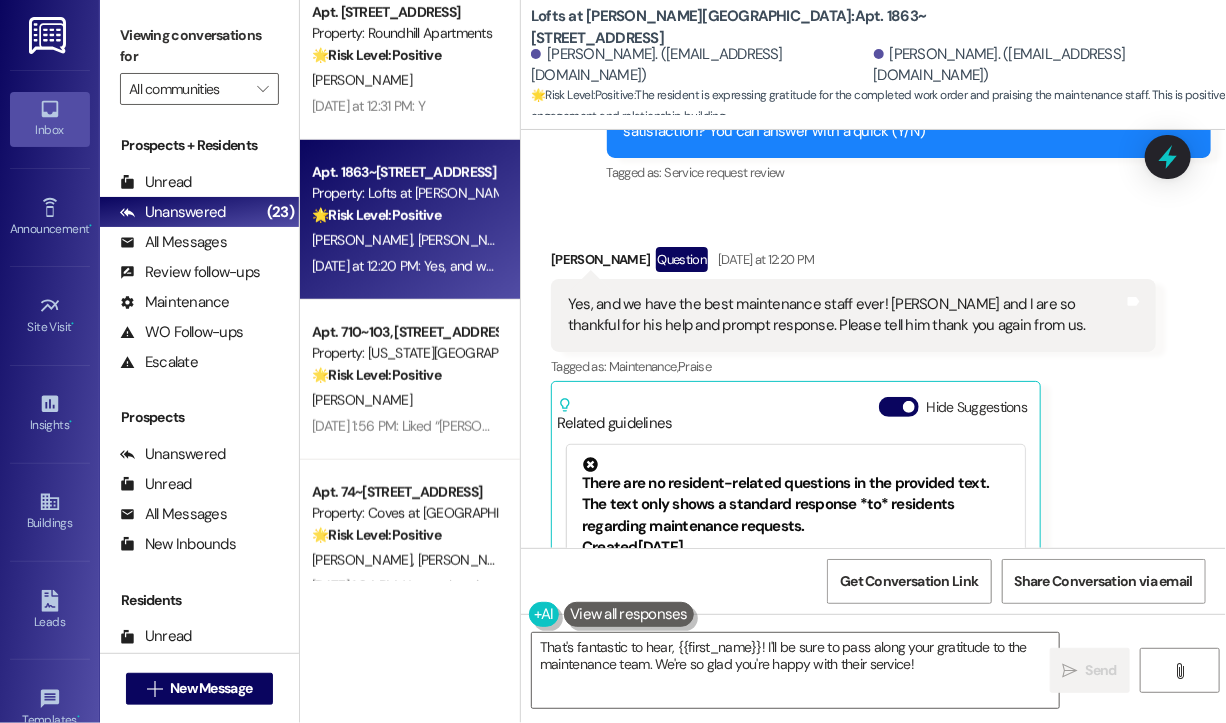 scroll, scrollTop: 2900, scrollLeft: 0, axis: vertical 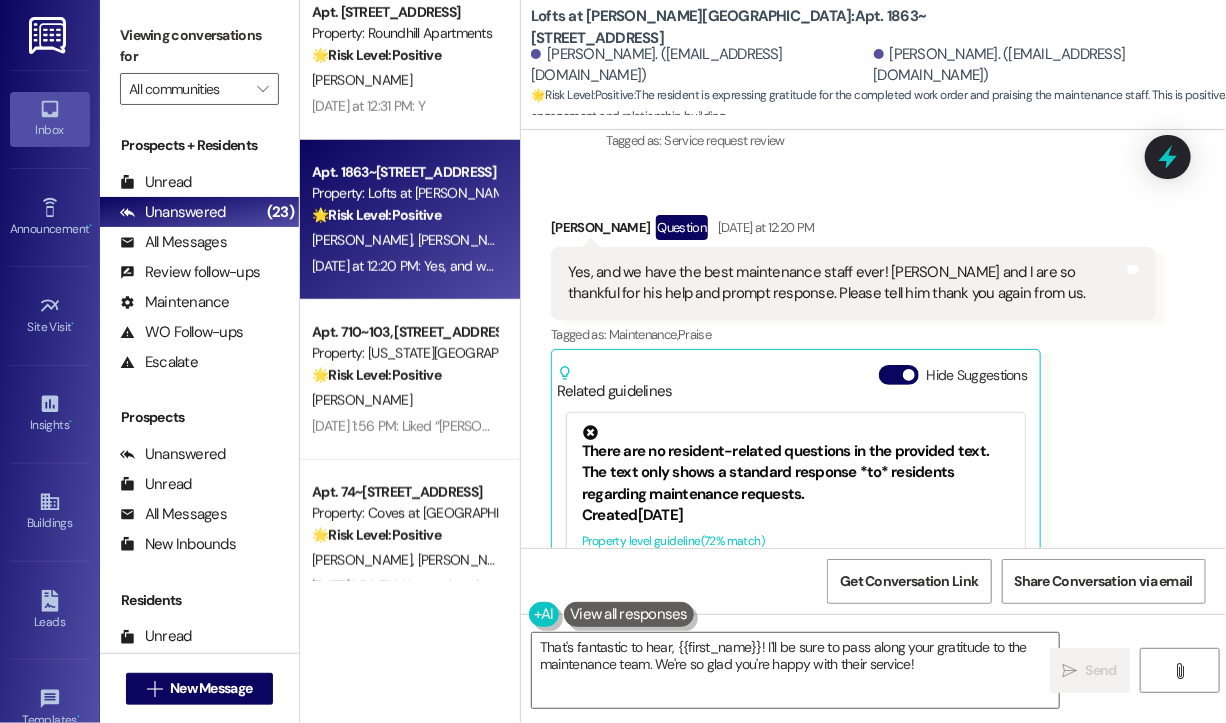 click on "Tagged as:   Maintenance ,  Click to highlight conversations about Maintenance Praise Click to highlight conversations about Praise" at bounding box center (853, 334) 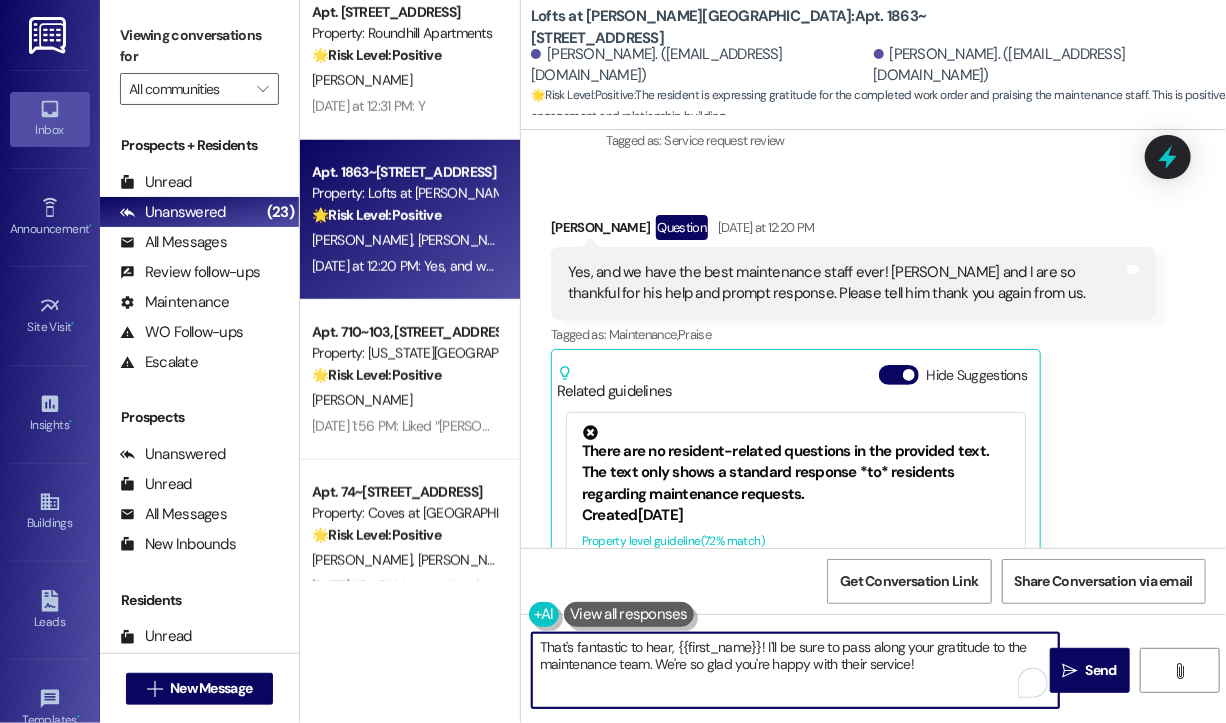 click on "That's fantastic to hear, {{first_name}}! I'll be sure to pass along your gratitude to the maintenance team. We're so glad you're happy with their service!" at bounding box center [795, 670] 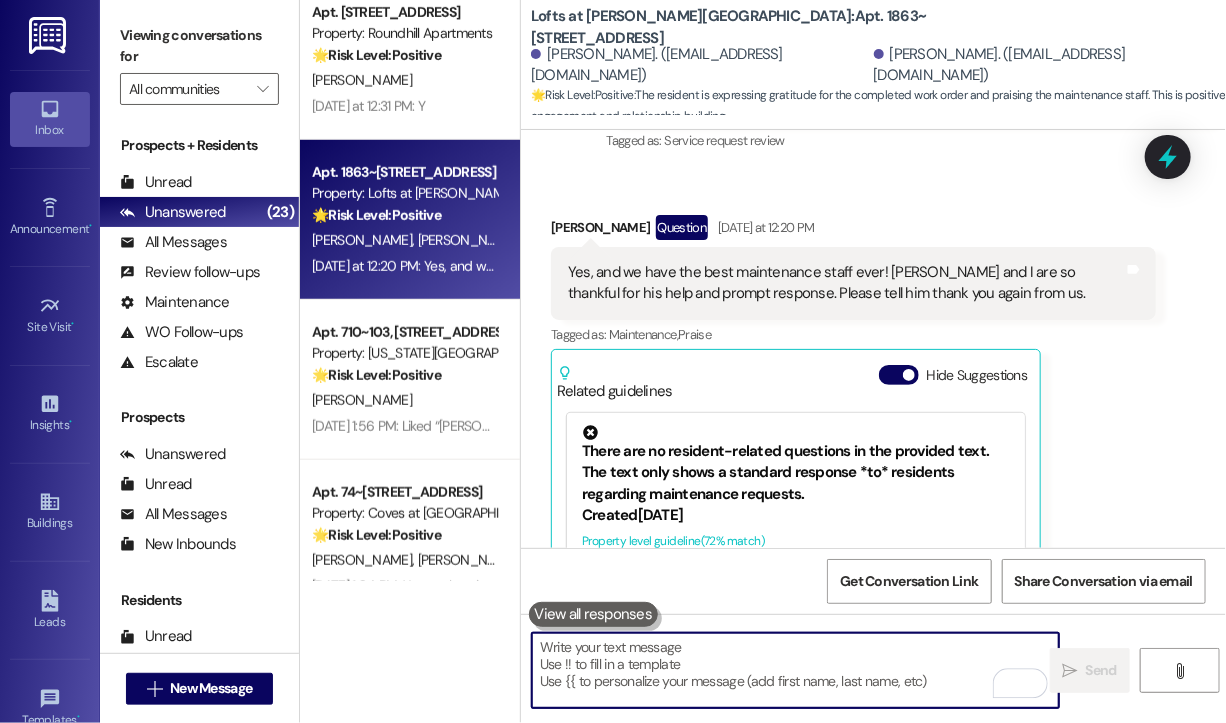 scroll, scrollTop: 3000, scrollLeft: 0, axis: vertical 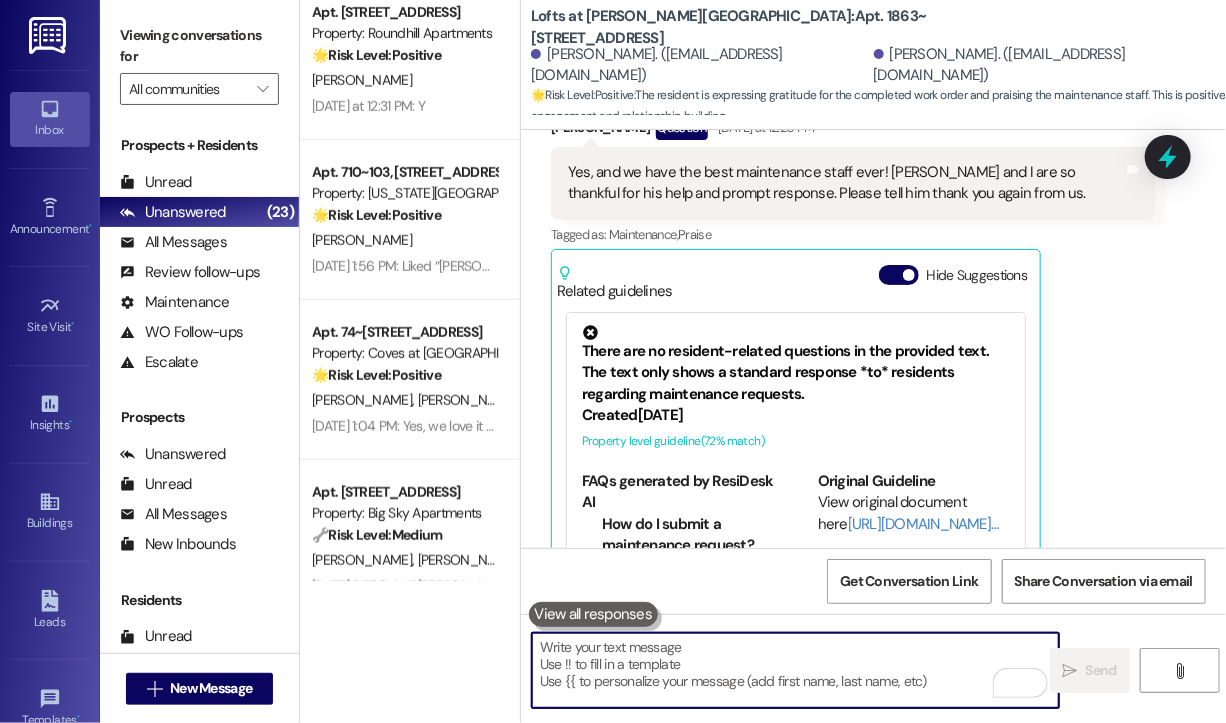 click at bounding box center (795, 670) 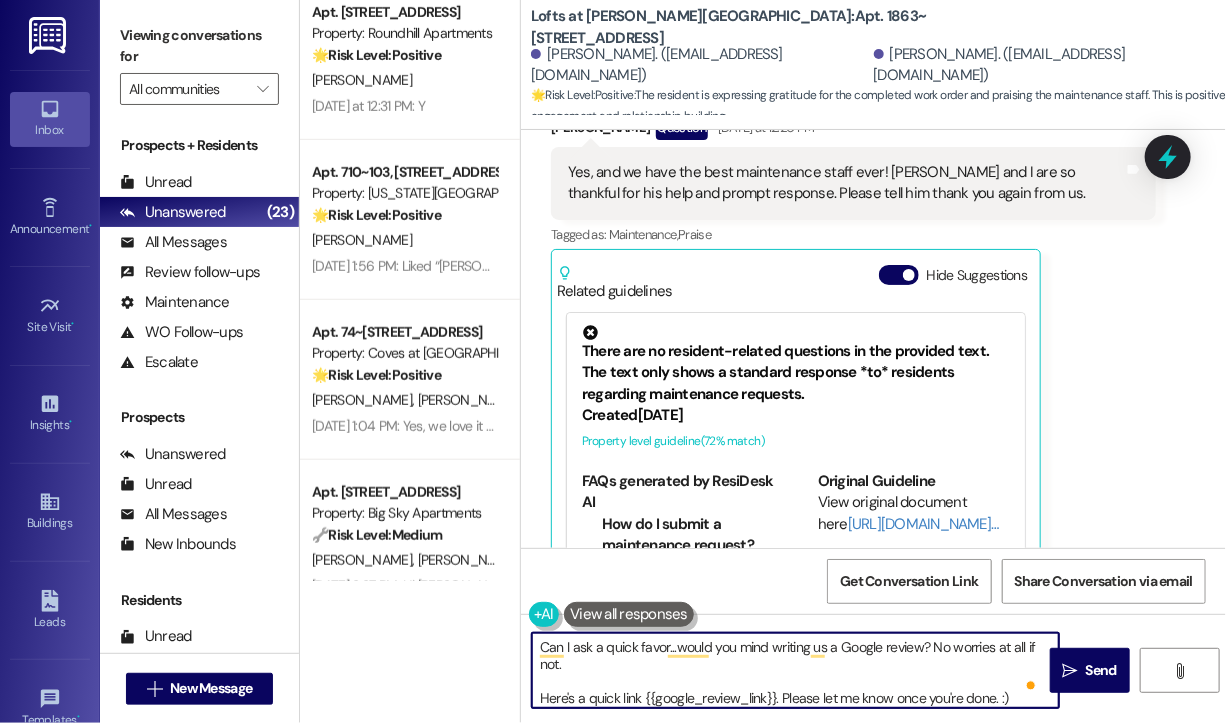 scroll, scrollTop: 4, scrollLeft: 0, axis: vertical 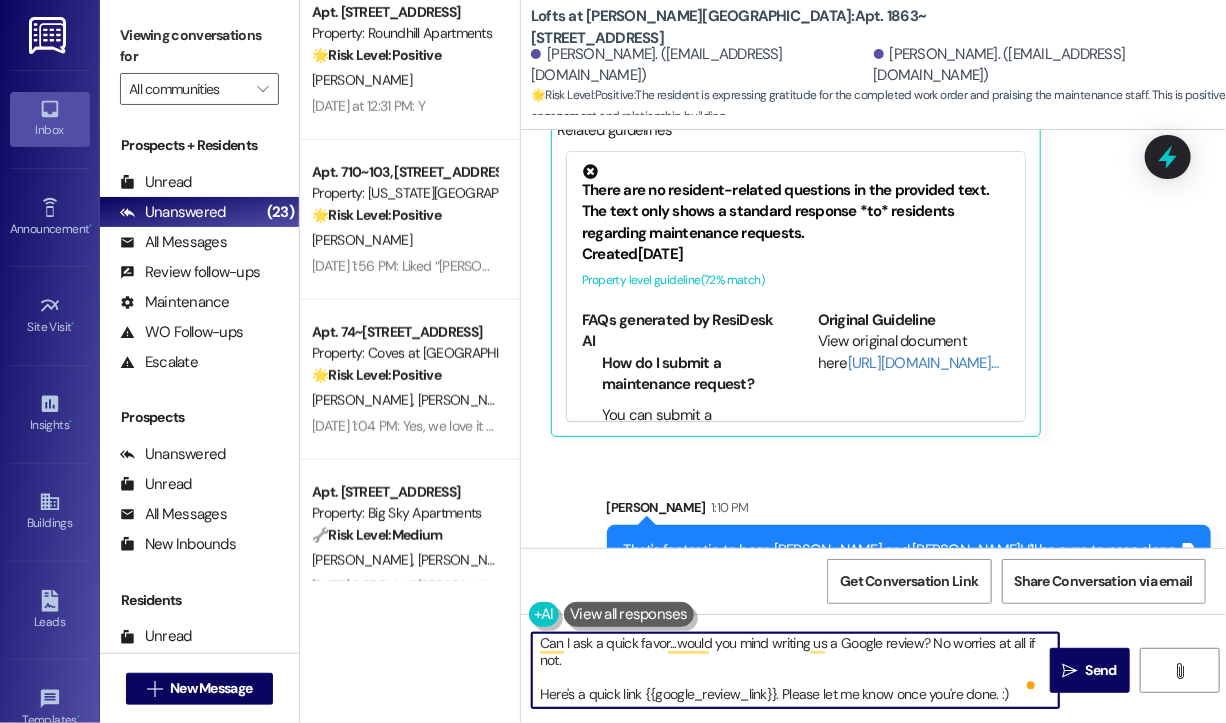 type on "Can I ask a quick favor...would you mind writing us a Google review? No worries at all if not.
Here's a quick link {{google_review_link}}. Please let me know once you're done. :)" 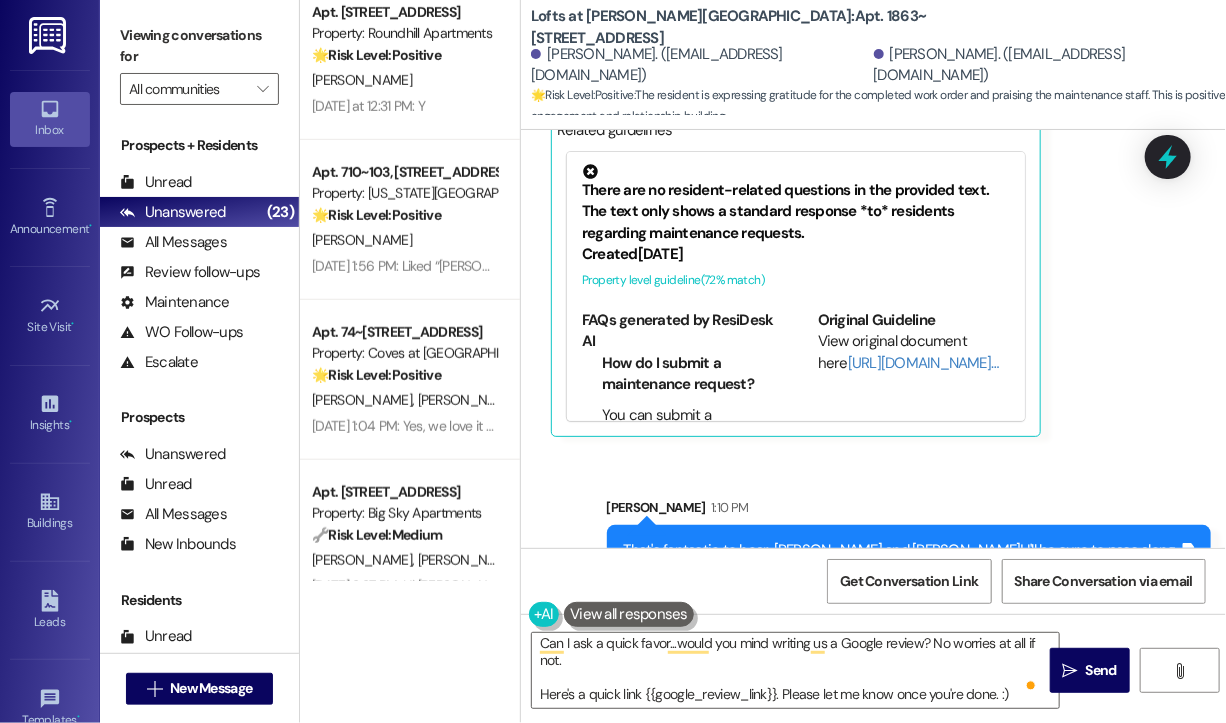 click on "Sent via SMS [PERSON_NAME] 1:10 PM That's fantastic to hear, [PERSON_NAME] and [PERSON_NAME]! I'll be sure to pass along your gratitude to the maintenance team. We're so glad you're happy with their service! Tags and notes" at bounding box center (873, 532) 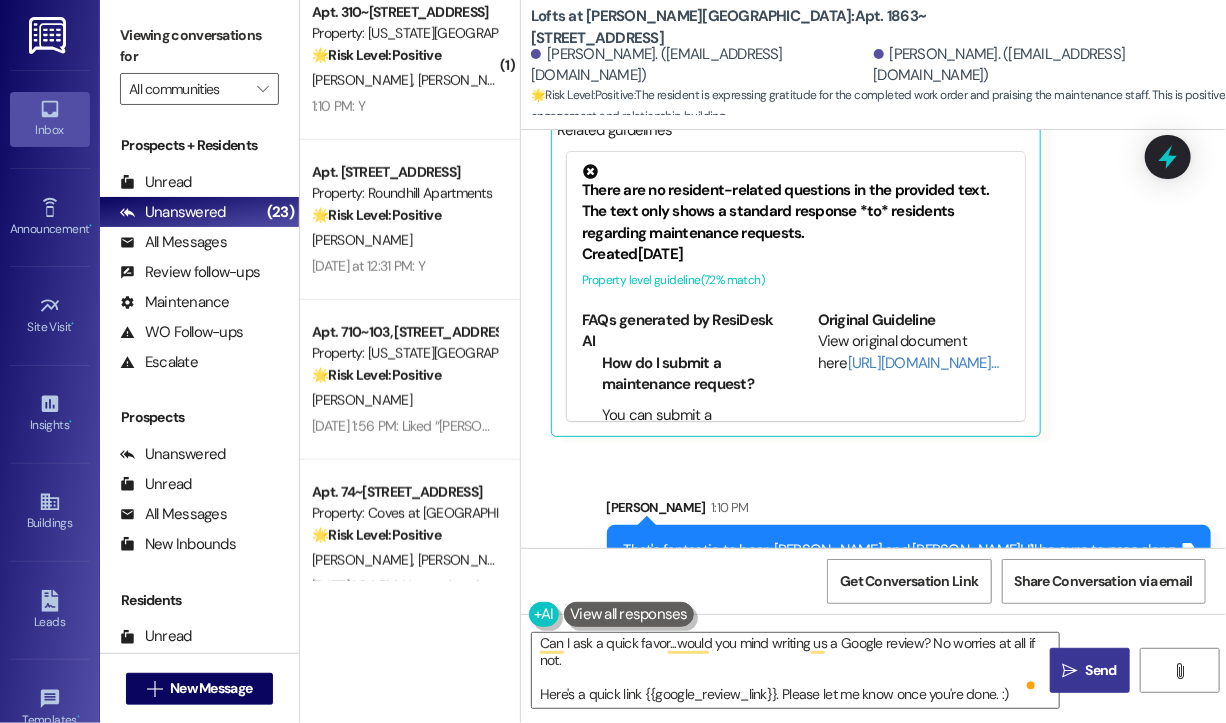 click on " Send" at bounding box center [1090, 670] 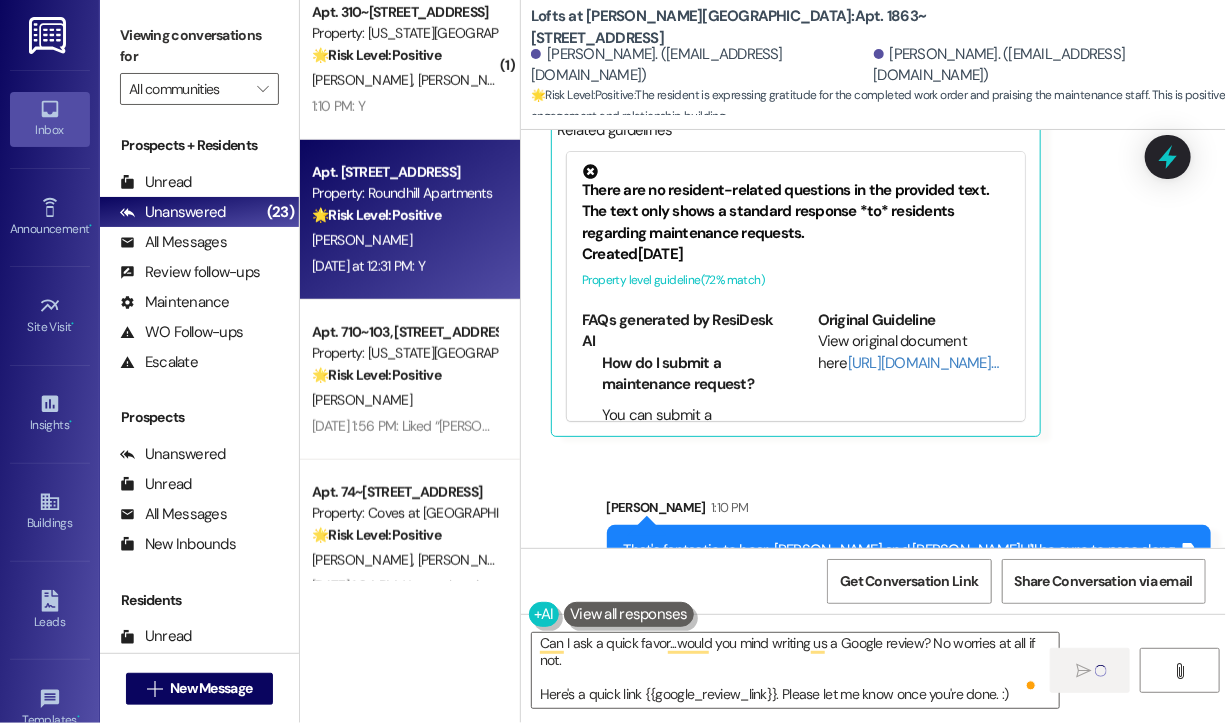 type 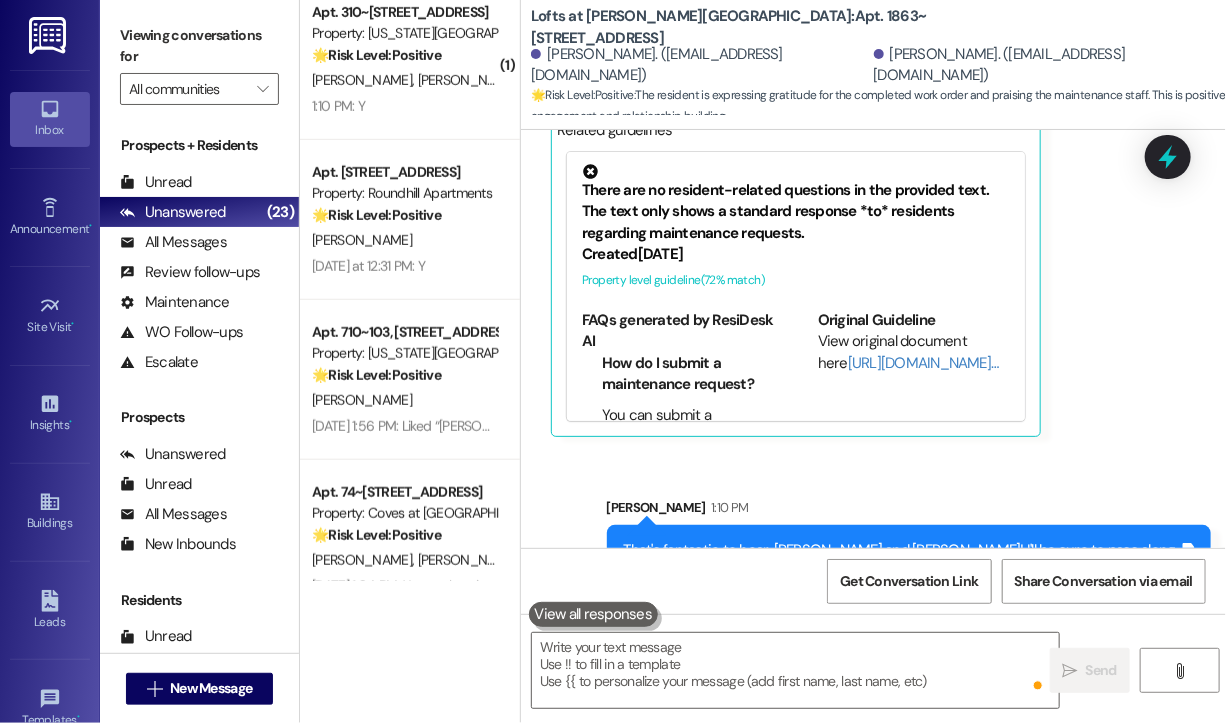 scroll, scrollTop: 0, scrollLeft: 0, axis: both 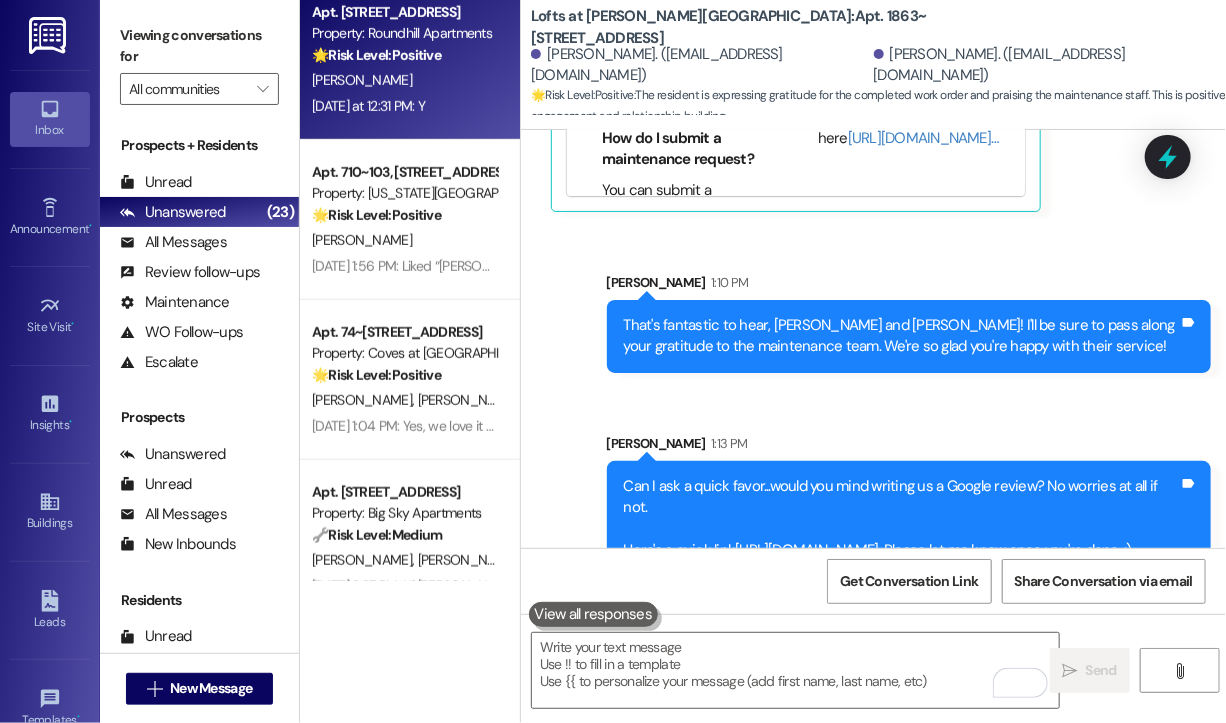 click on "Apt. [STREET_ADDRESS] Property: Roundhill Apartments 🌟  Risk Level:  Positive The resident responded positively to a follow-up regarding a completed work order. This indicates customer satisfaction and positive engagement. [PERSON_NAME] [DATE] at 12:31 PM: Y [DATE] at 12:31 PM: Y" at bounding box center (410, 60) 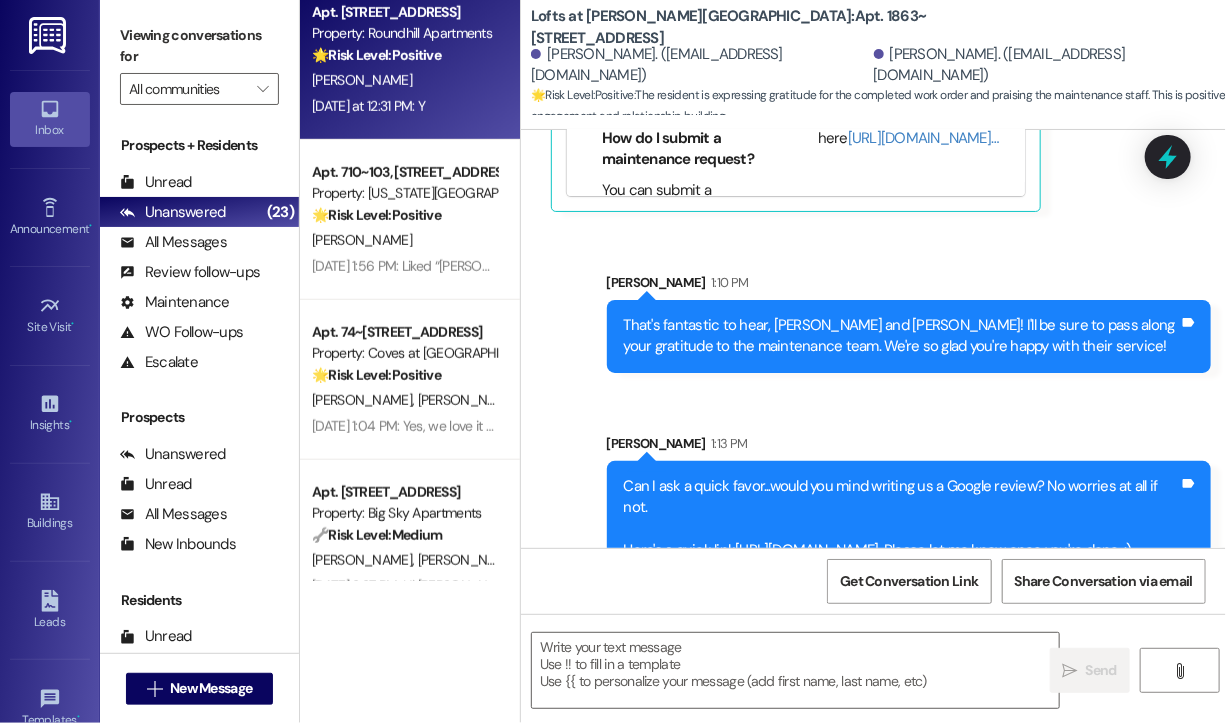 type on "Fetching suggested responses. Please feel free to read through the conversation in the meantime." 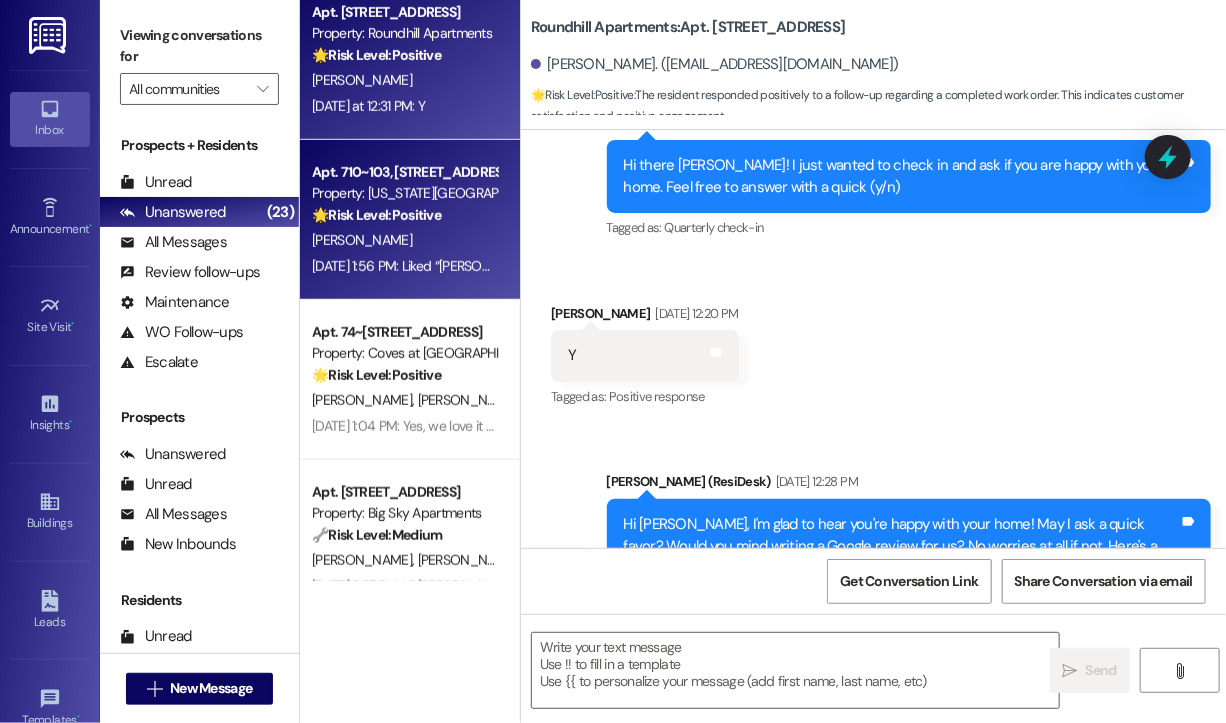 type on "Fetching suggested responses. Please feel free to read through the conversation in the meantime." 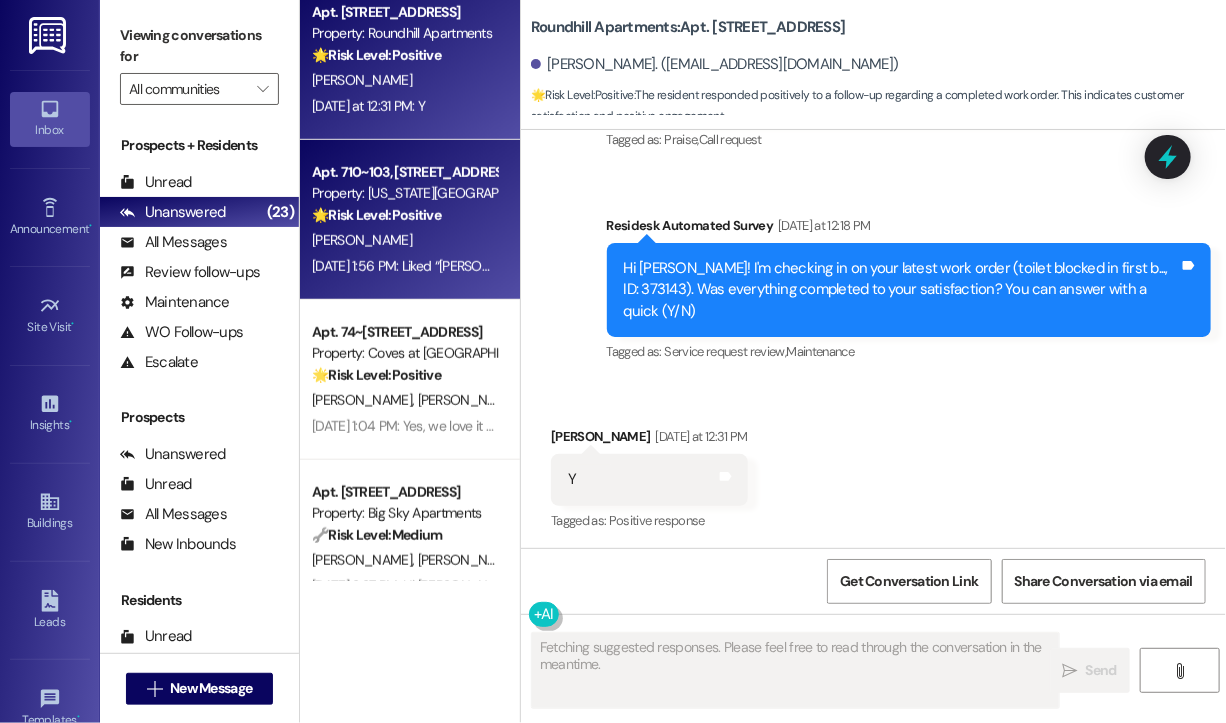 scroll, scrollTop: 964, scrollLeft: 0, axis: vertical 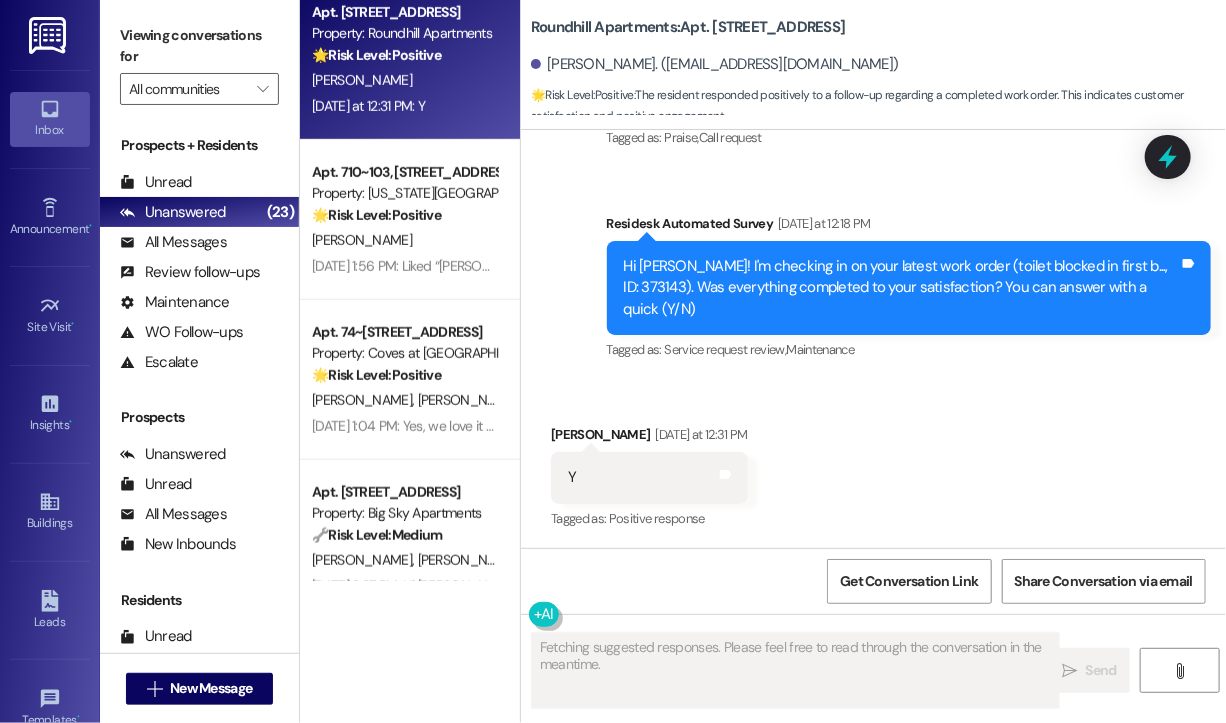 type 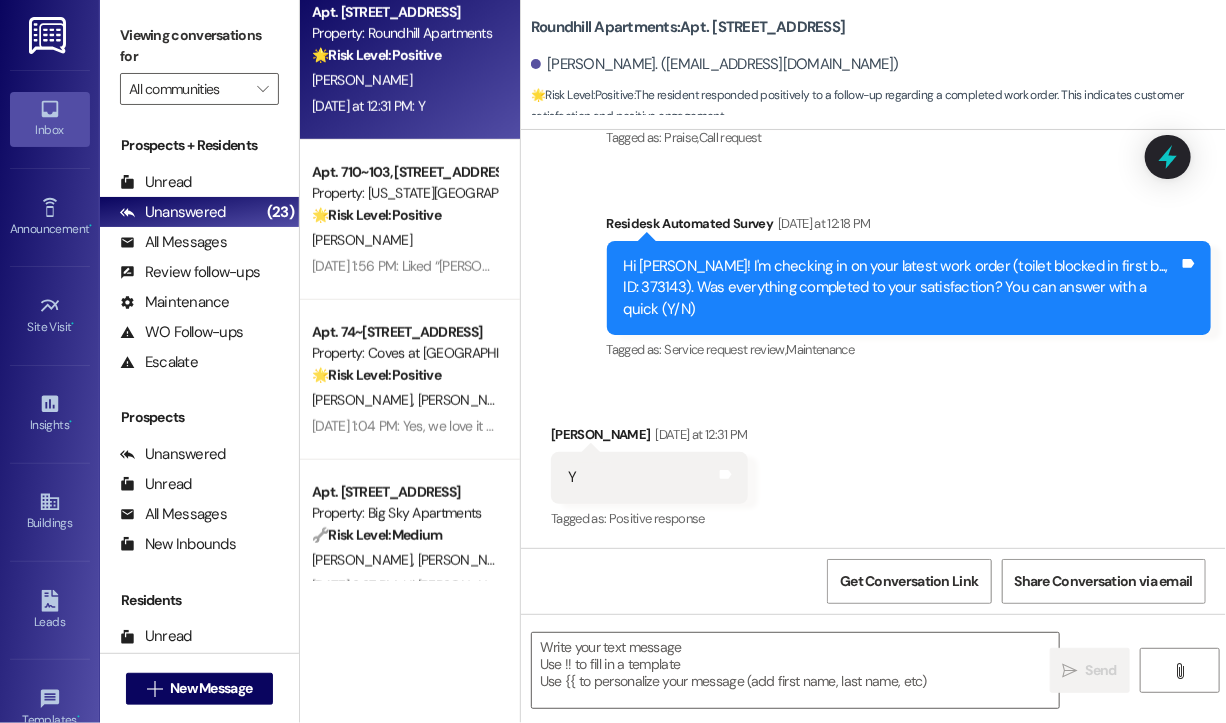 click on "Received via SMS [PERSON_NAME] [DATE] at 12:31 PM Y Tags and notes Tagged as:   Positive response Click to highlight conversations about Positive response" at bounding box center (873, 463) 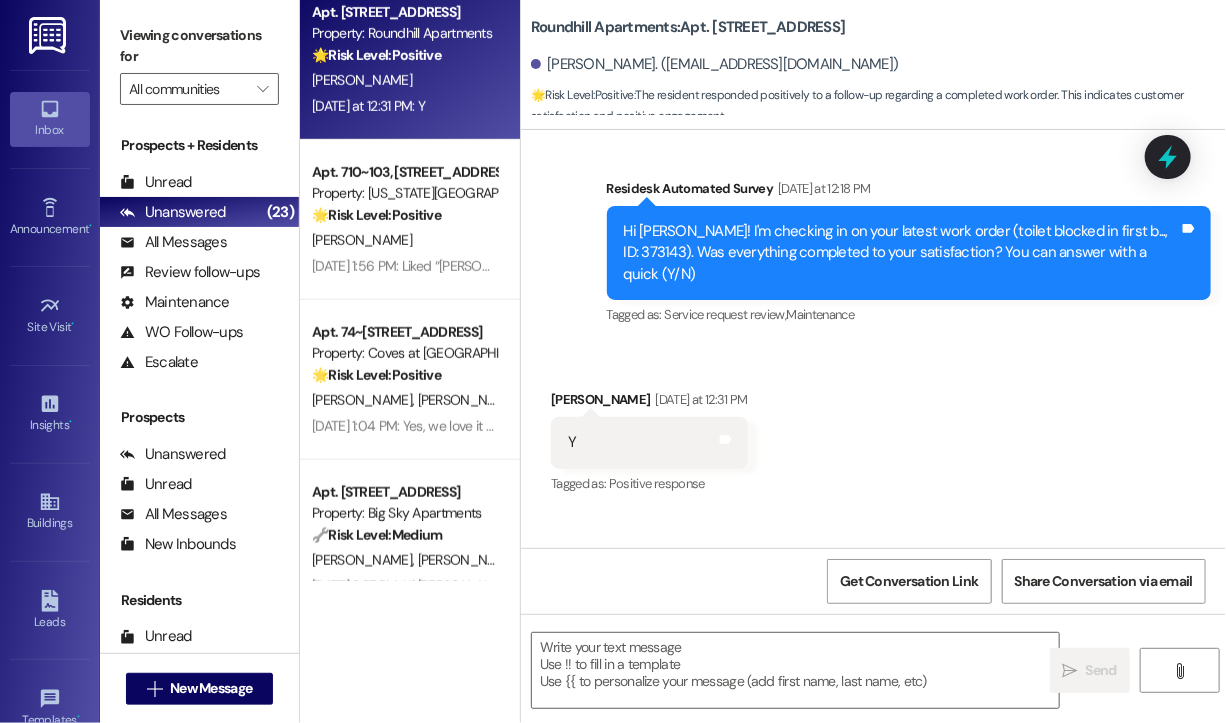 scroll, scrollTop: 970, scrollLeft: 0, axis: vertical 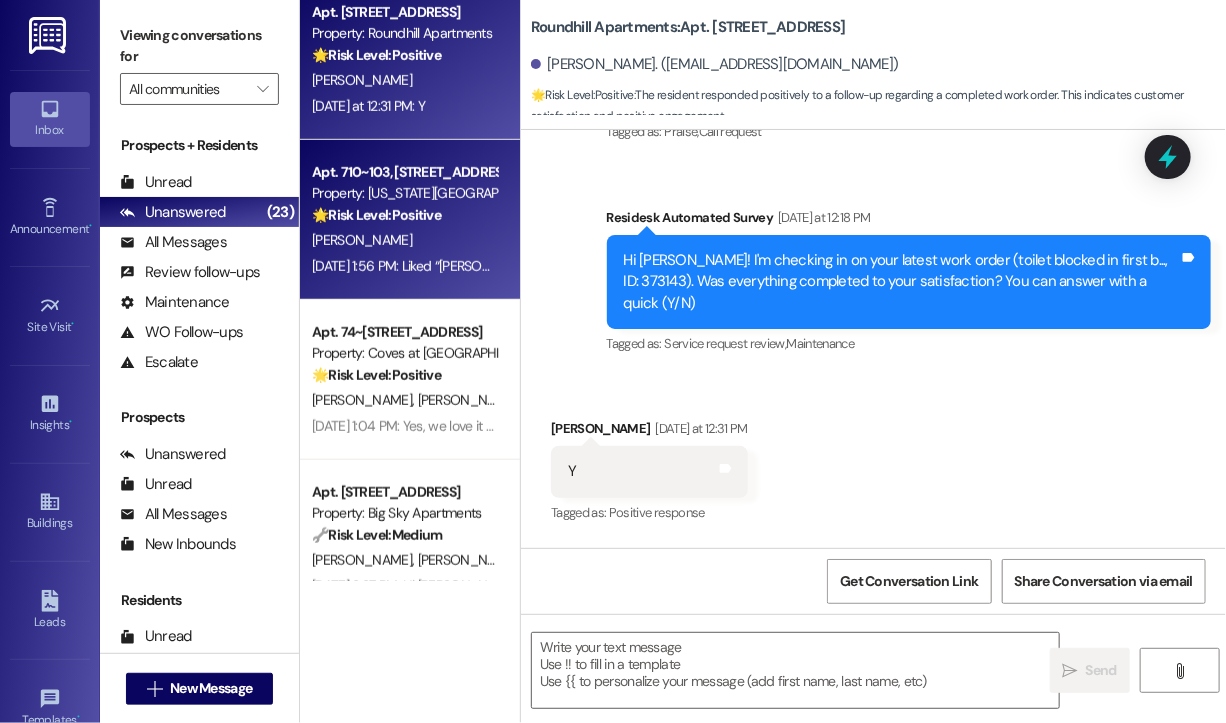 click on "[DATE] 1:56 PM: Liked “[PERSON_NAME] ([US_STATE] Landing  Apartments): Thanks so much! We really appreciate it. Let us know if there is anything else we can help you with!” [DATE] 1:56 PM: Liked “[PERSON_NAME] ([US_STATE] Landing  Apartments): Thanks so much! We really appreciate it. Let us know if there is anything else we can help you with!”" at bounding box center (816, 266) 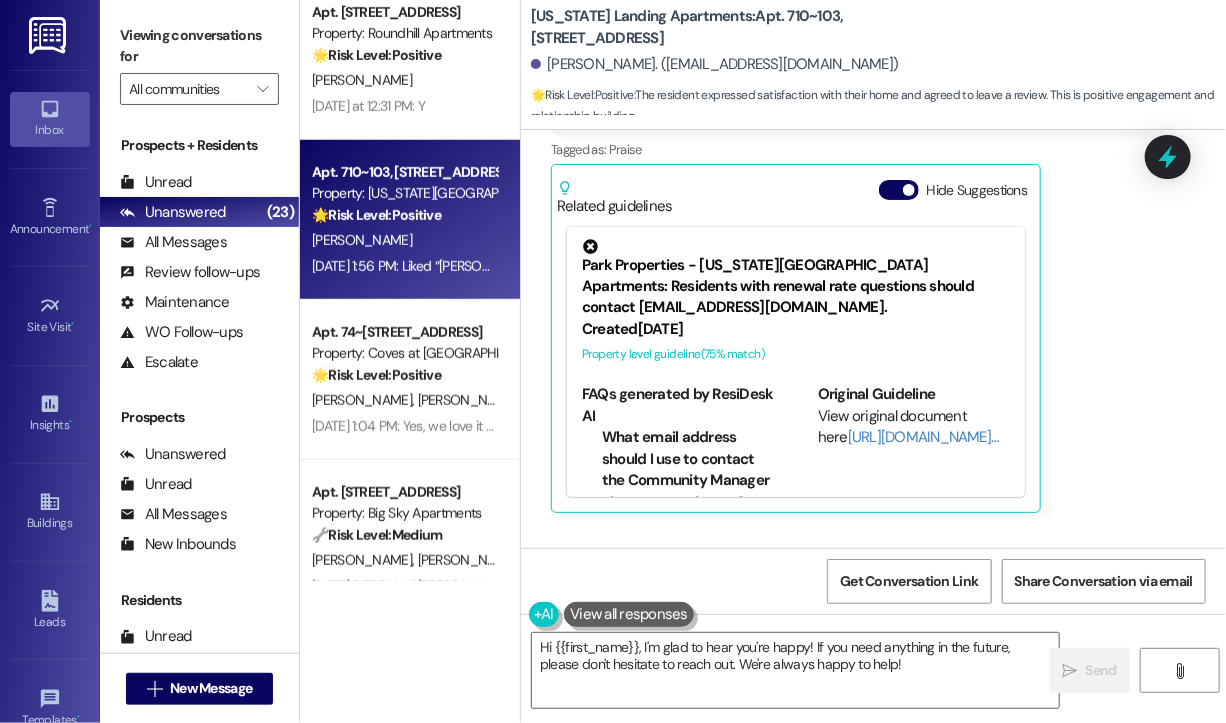 scroll, scrollTop: 1302, scrollLeft: 0, axis: vertical 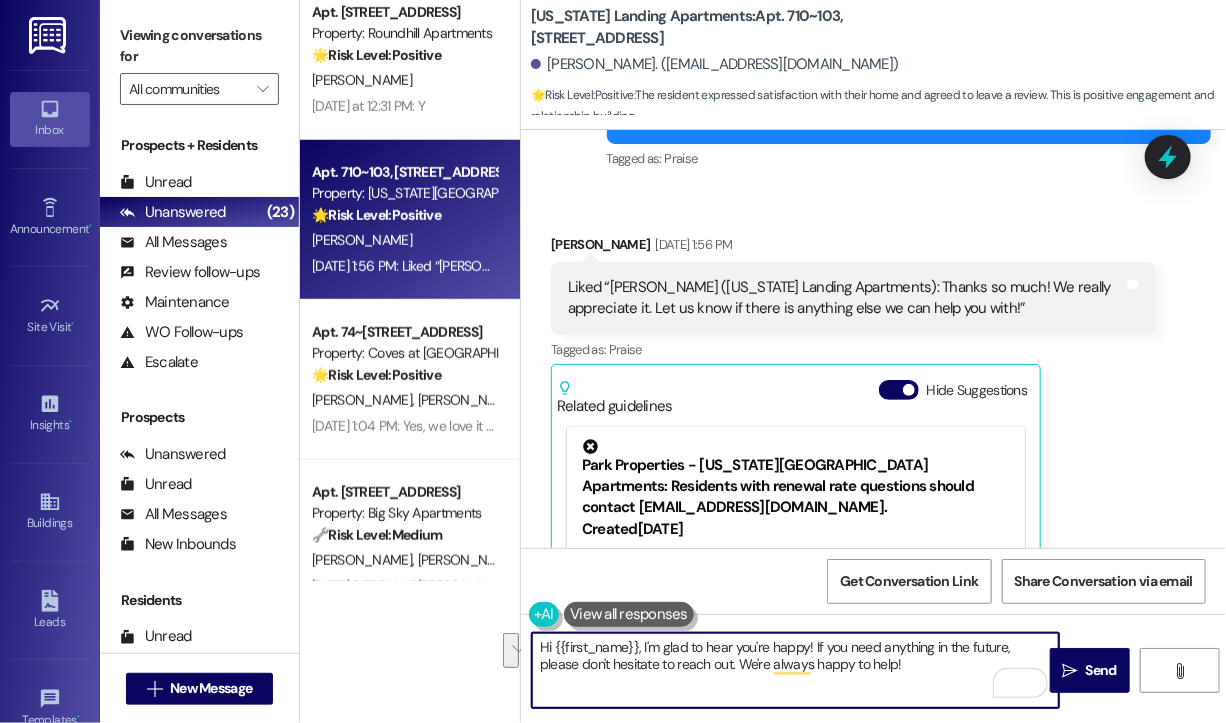 drag, startPoint x: 880, startPoint y: 669, endPoint x: 528, endPoint y: 642, distance: 353.034 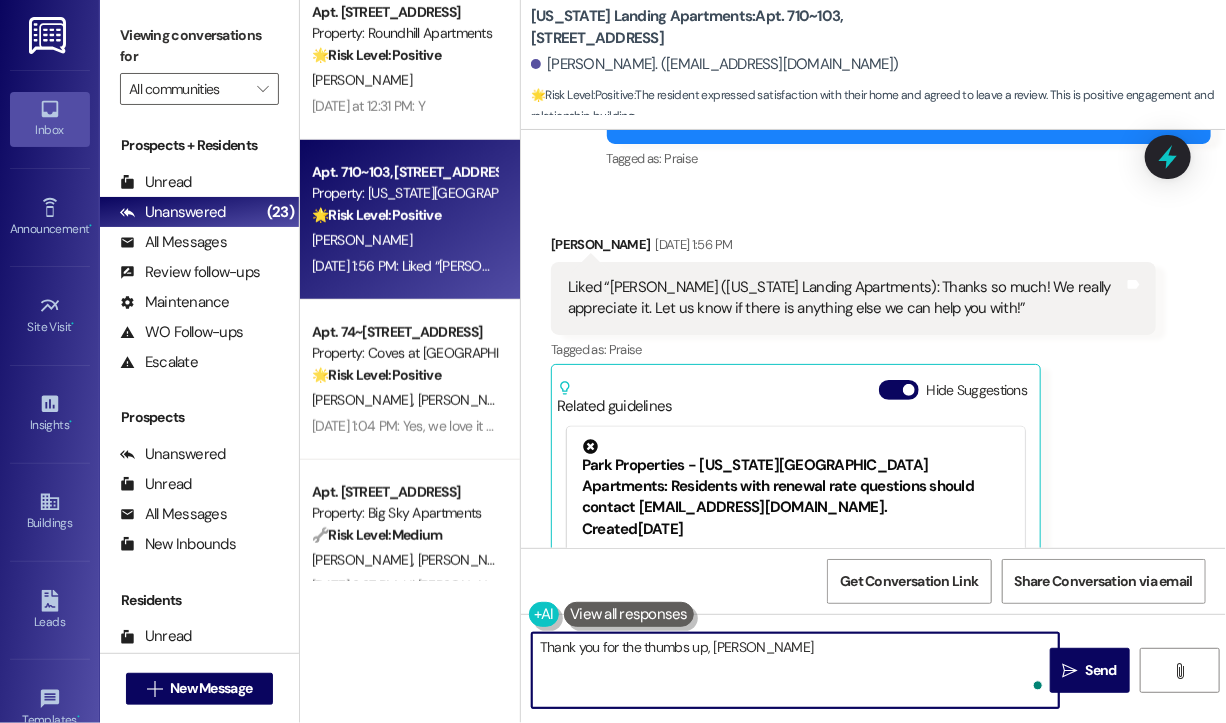 type on "Thank you for the thumbs up, [PERSON_NAME]" 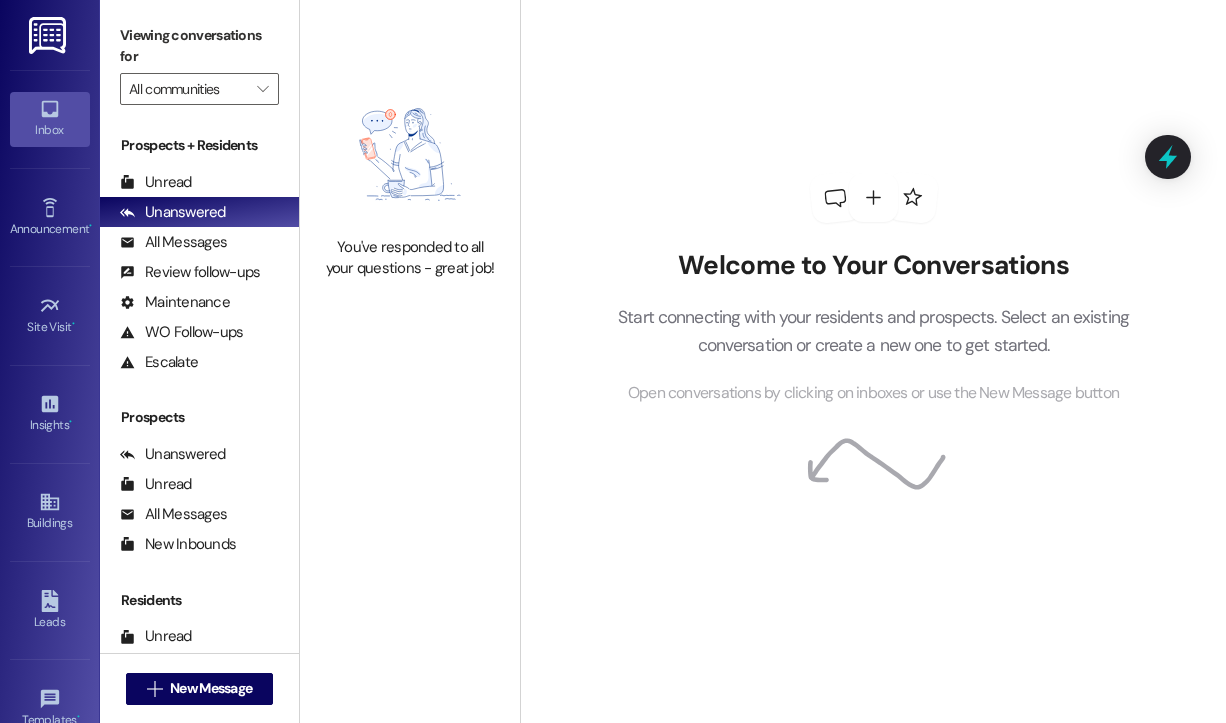 scroll, scrollTop: 0, scrollLeft: 0, axis: both 